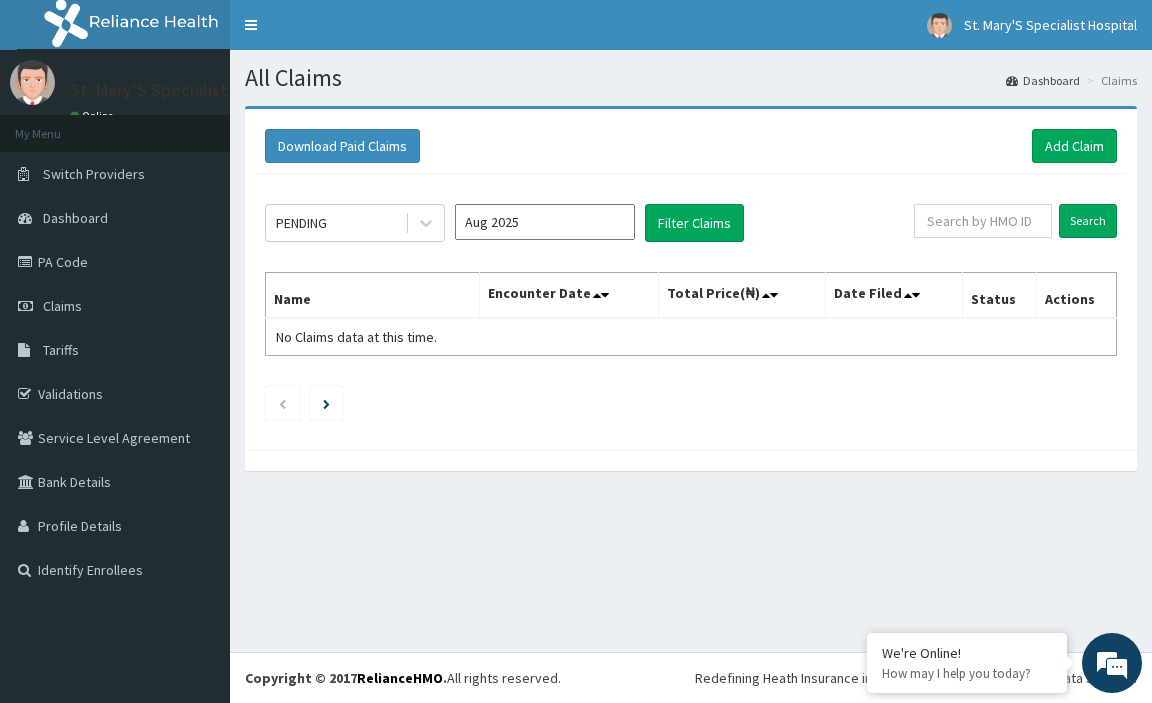 scroll, scrollTop: 0, scrollLeft: 0, axis: both 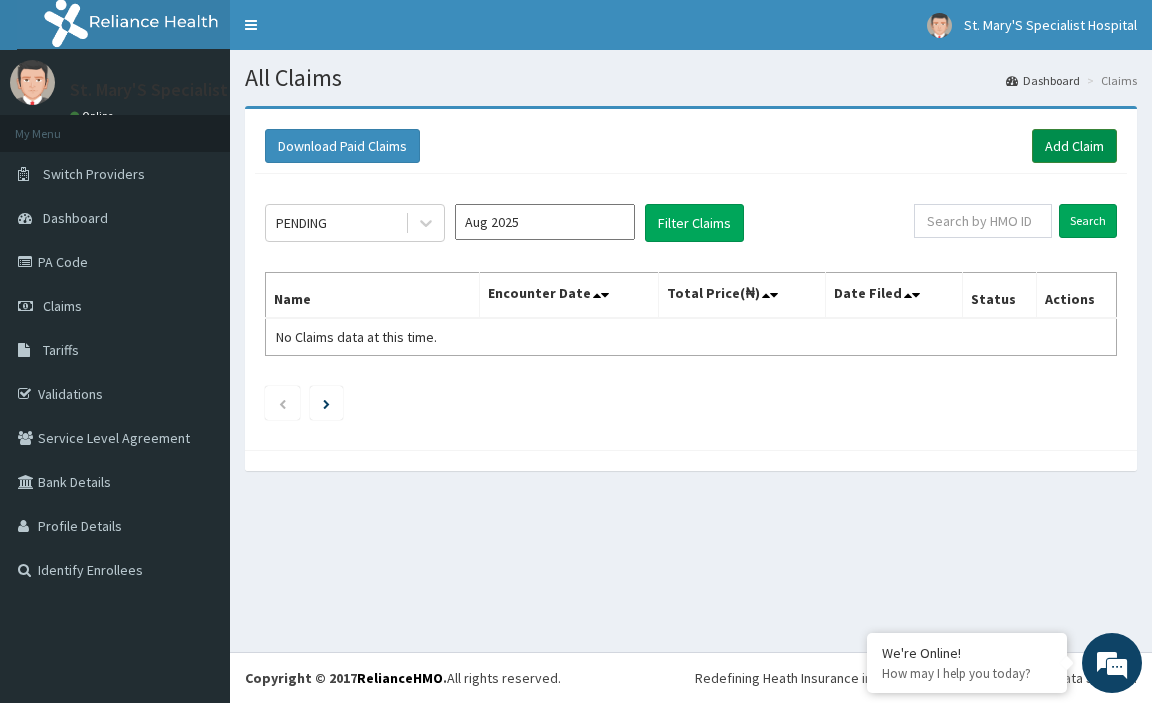 click on "Add Claim" at bounding box center (1074, 146) 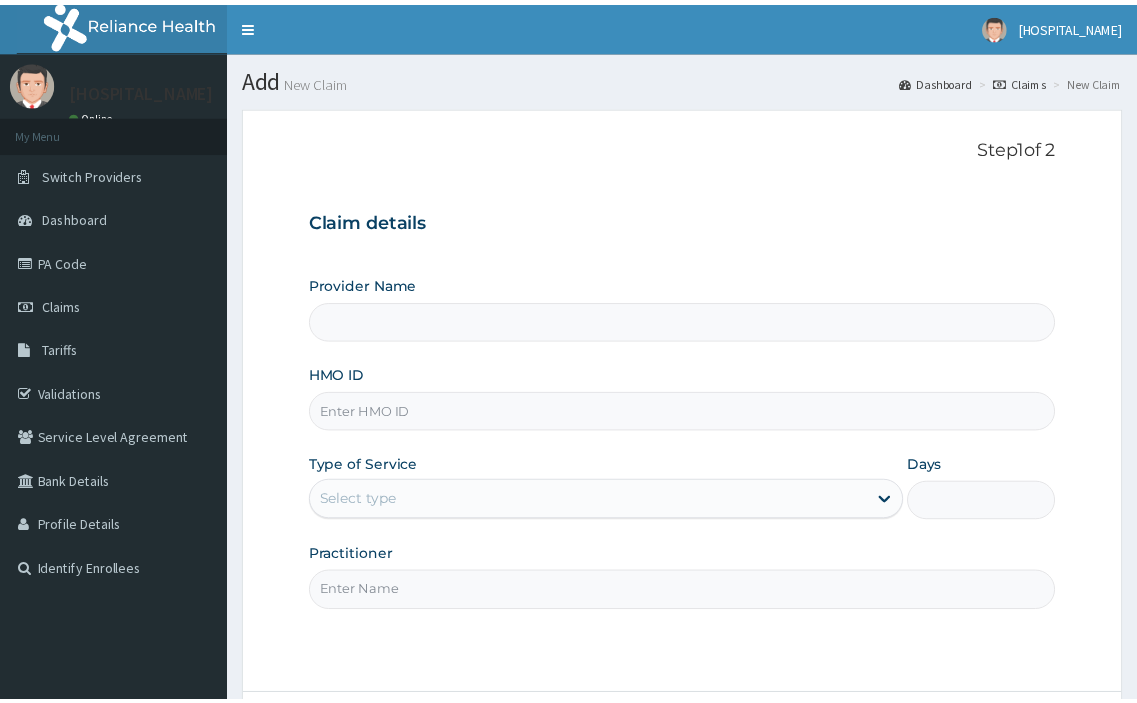 scroll, scrollTop: 0, scrollLeft: 0, axis: both 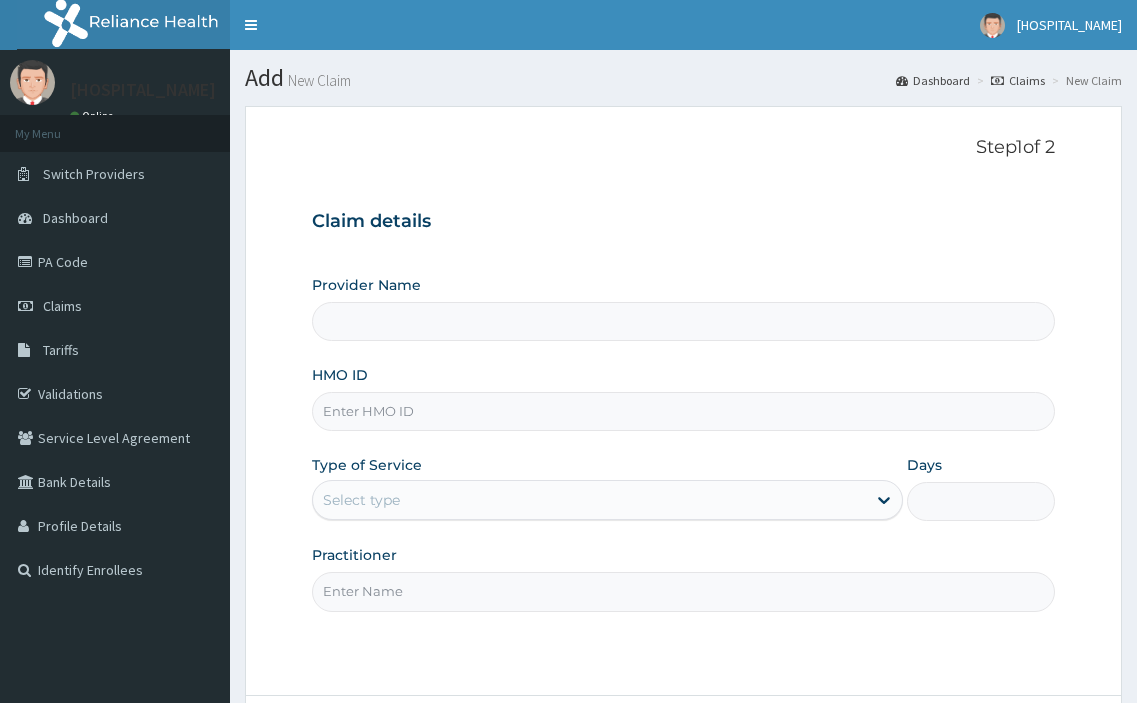 click on "HMO ID" at bounding box center (684, 411) 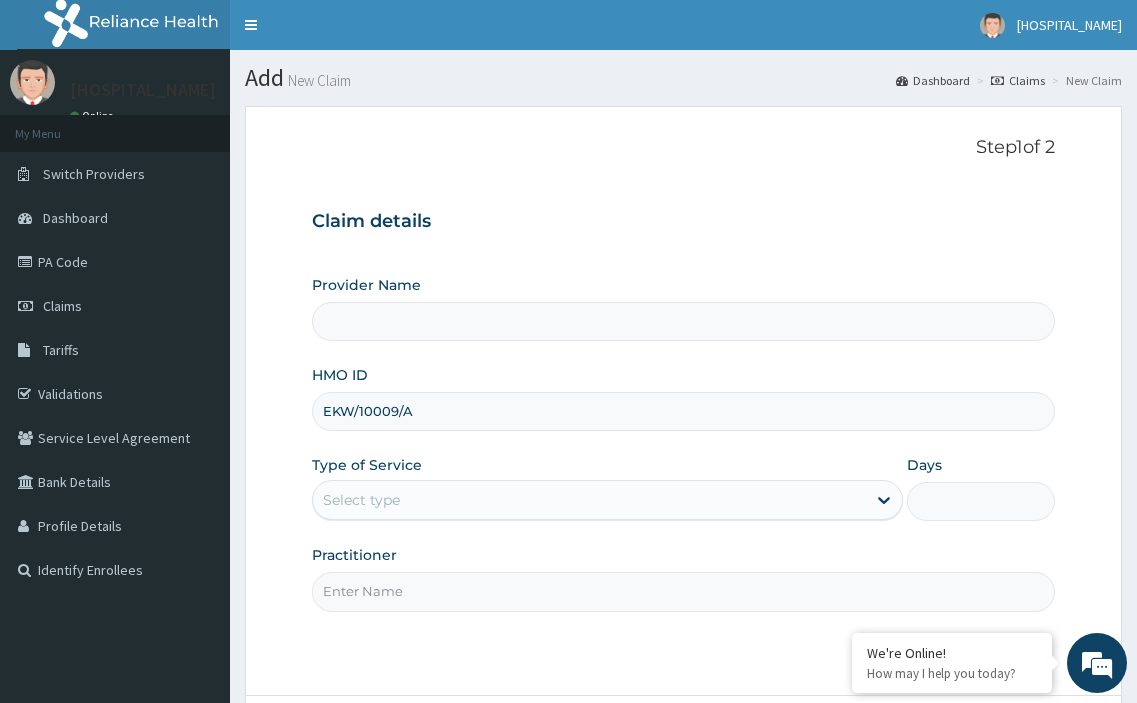 type on "EKW/10009/A" 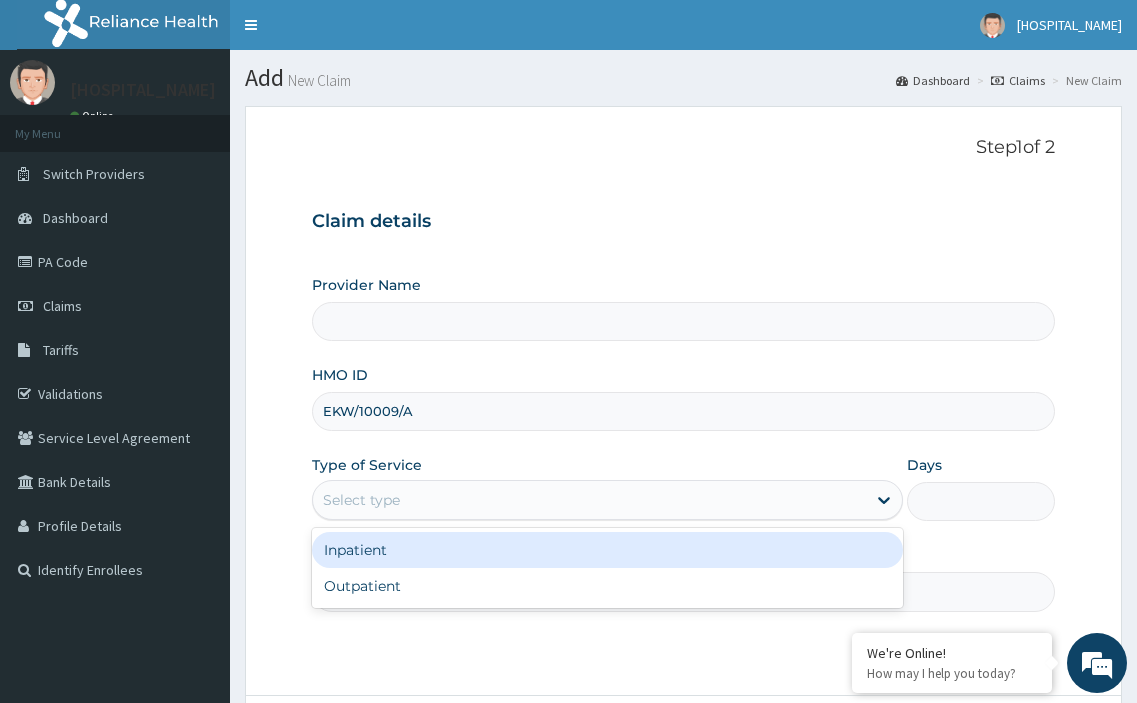 click on "Select type" at bounding box center [361, 500] 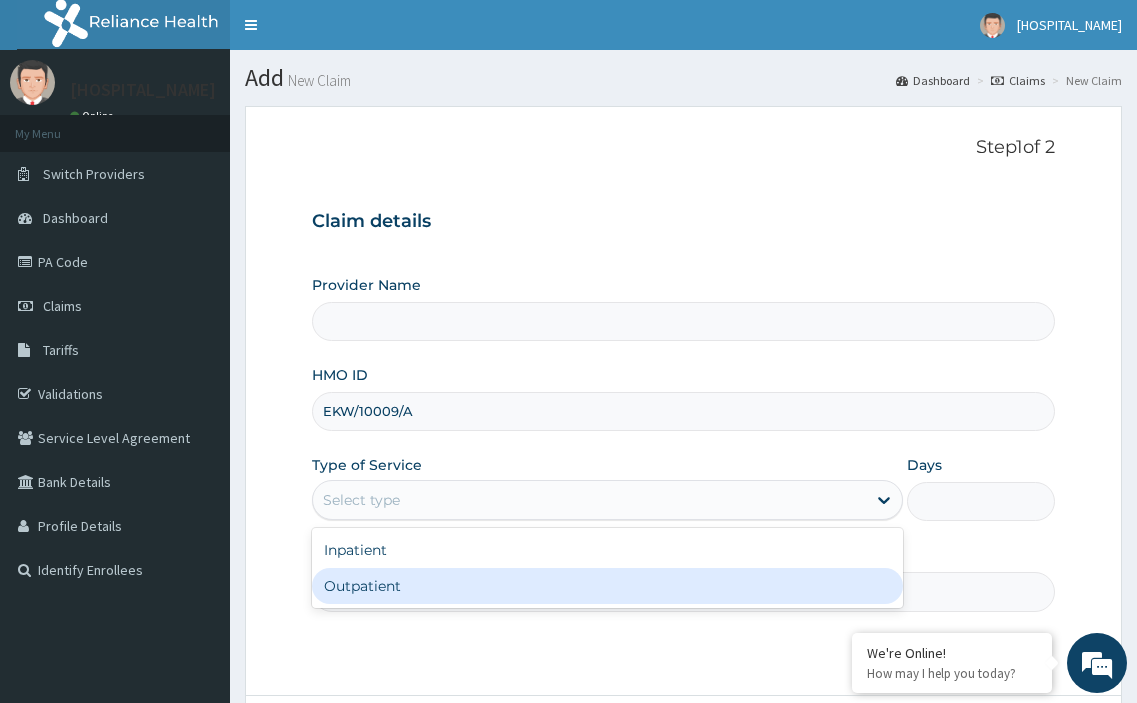 click on "Outpatient" at bounding box center (608, 586) 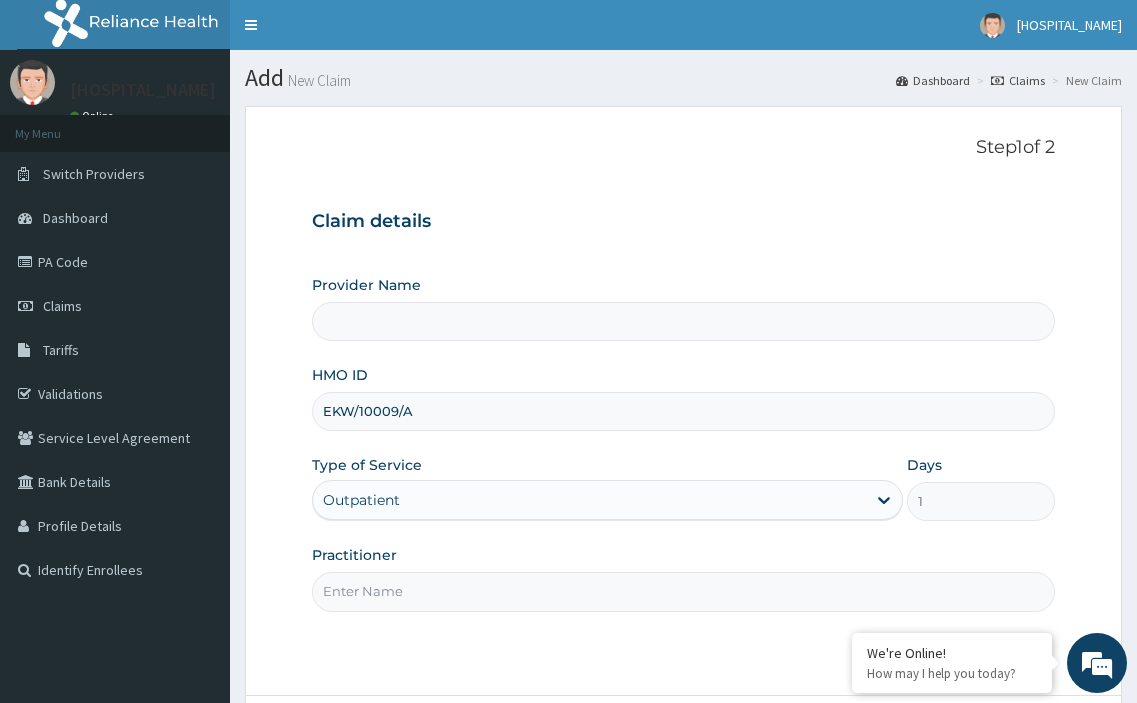 click on "Practitioner" at bounding box center [684, 591] 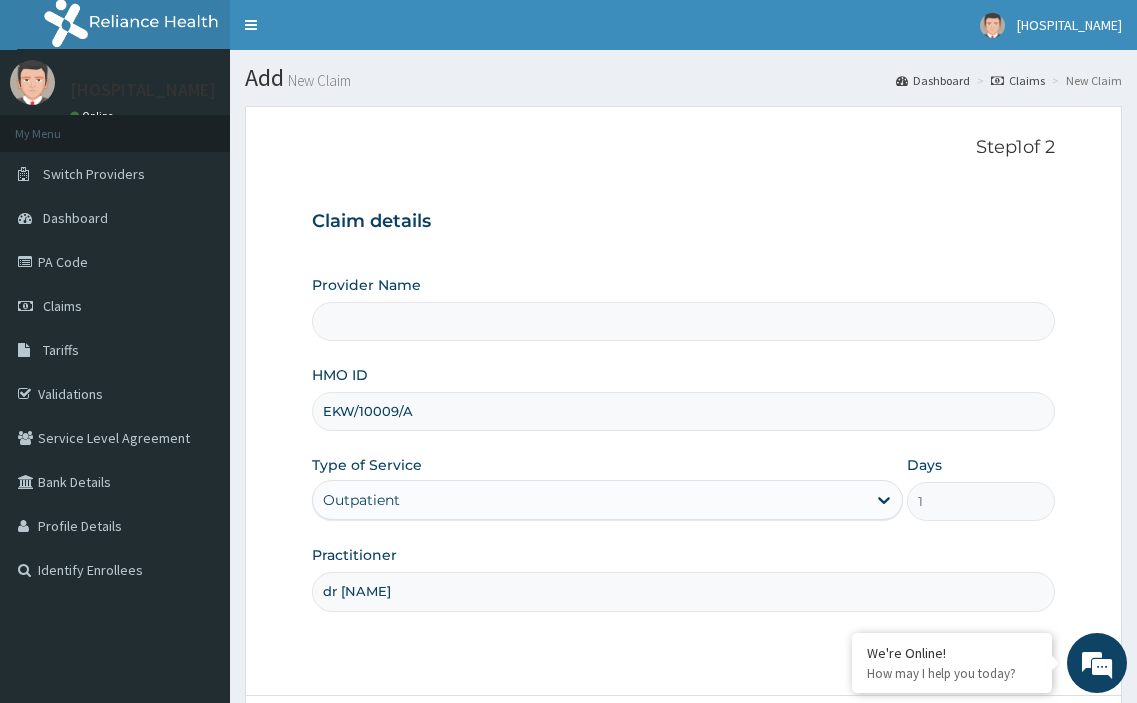type on "dr [NAME]" 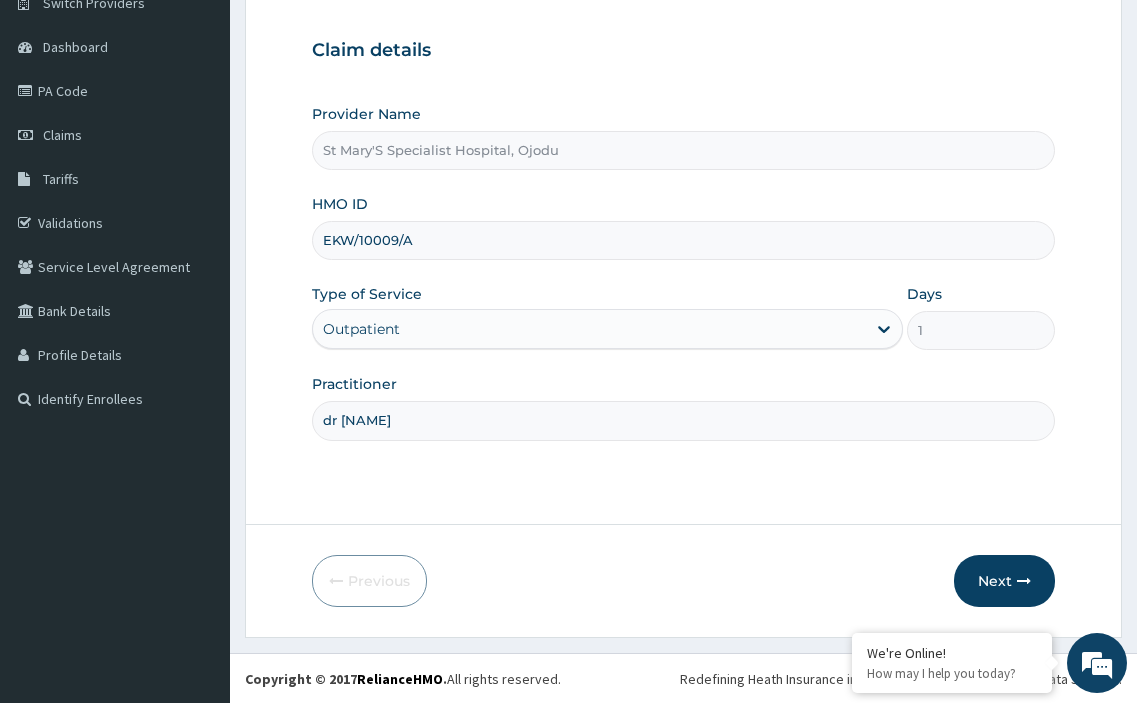 scroll, scrollTop: 172, scrollLeft: 0, axis: vertical 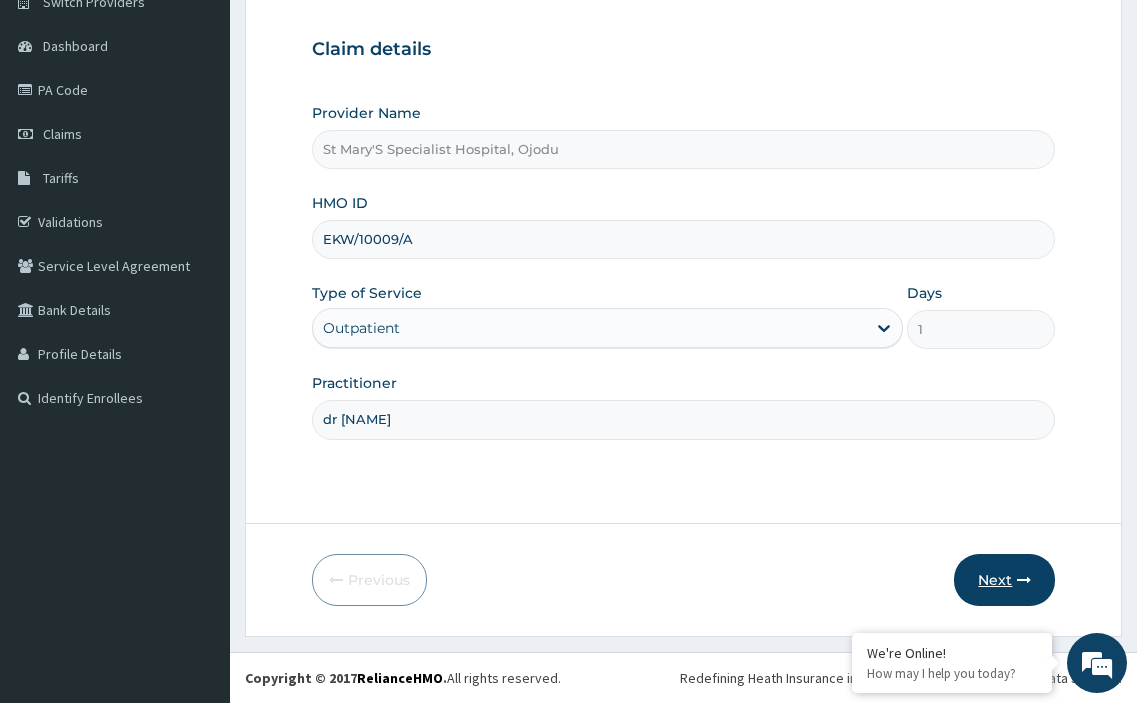 type on "dr [NAME]" 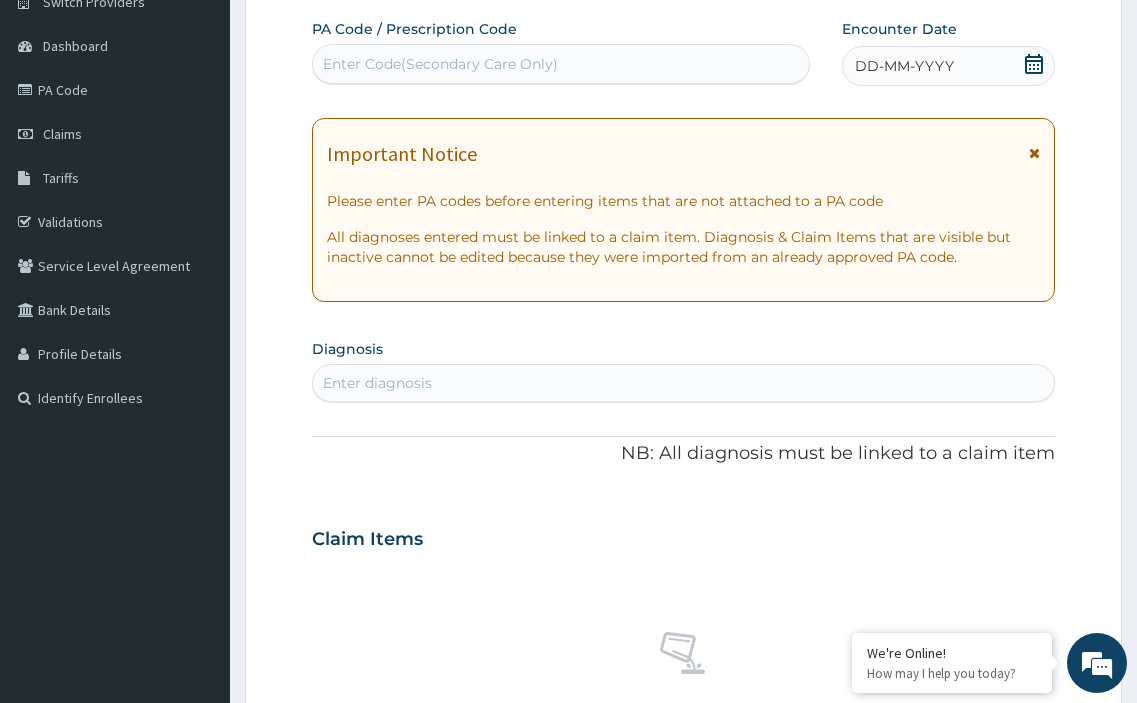 drag, startPoint x: 1032, startPoint y: 63, endPoint x: 986, endPoint y: 90, distance: 53.338543 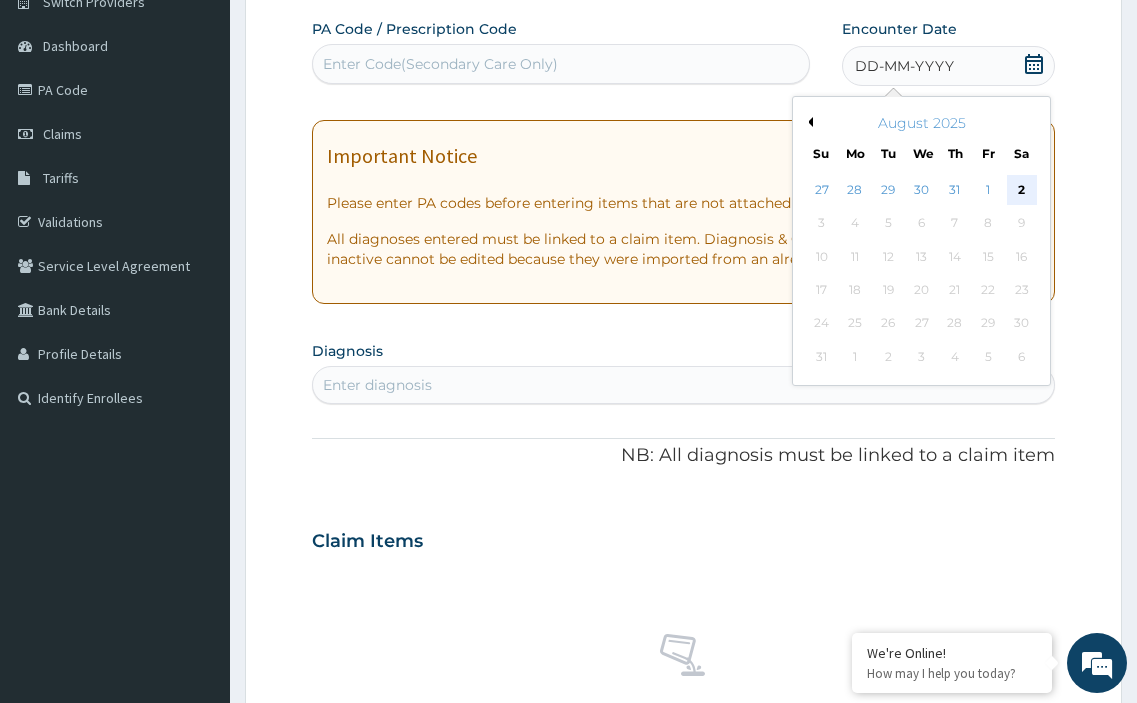 click on "2" at bounding box center [1021, 190] 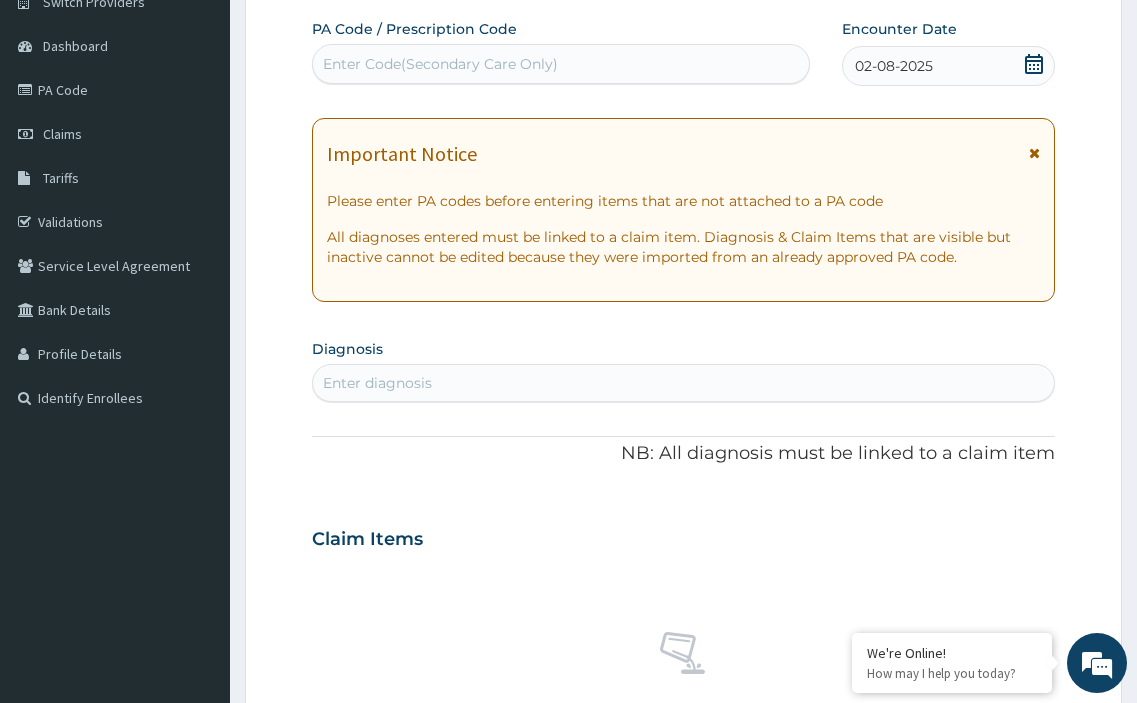 click on "Enter diagnosis" at bounding box center (377, 383) 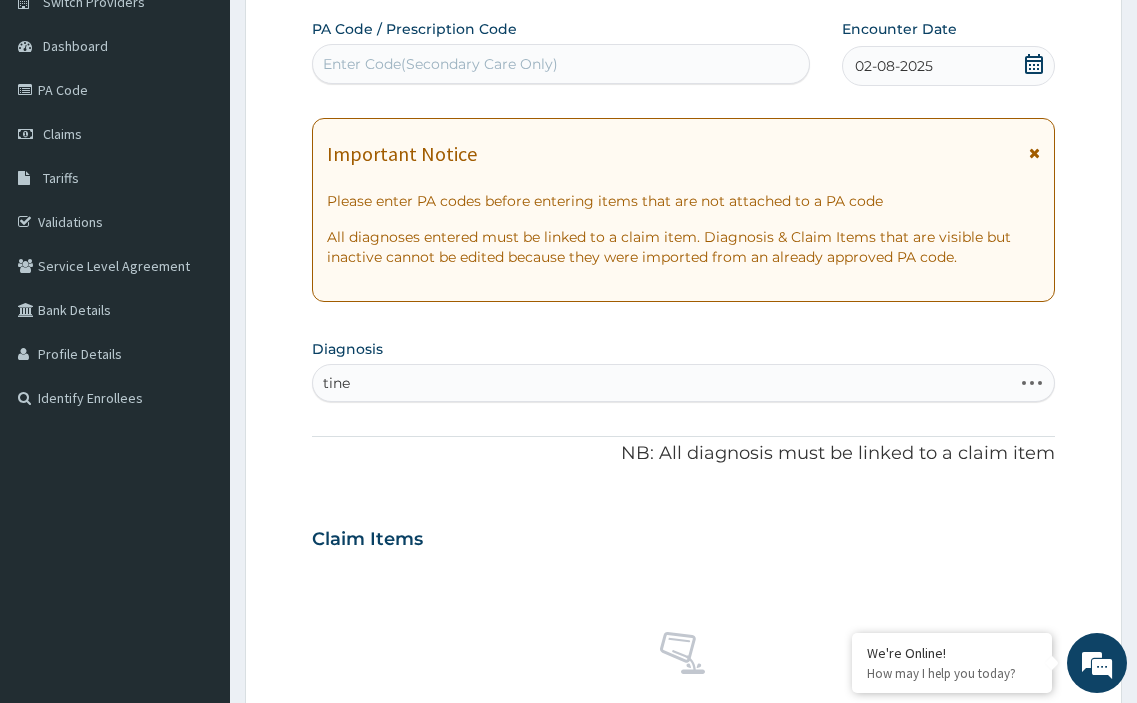 type on "tinea" 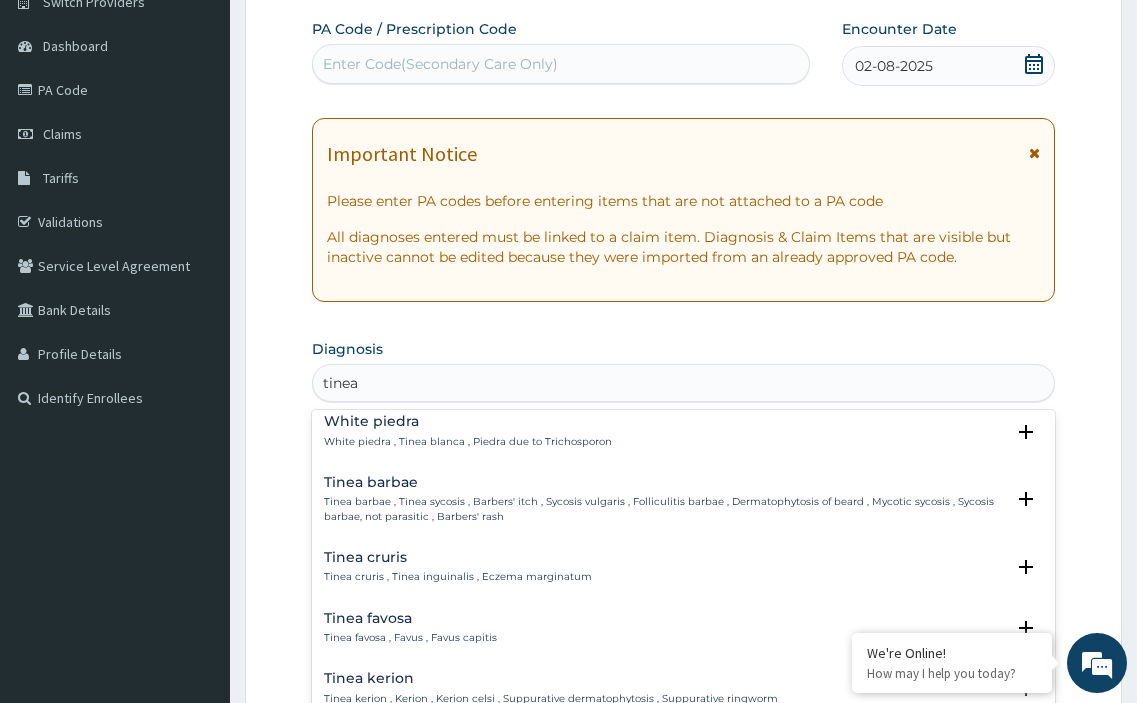 scroll, scrollTop: 200, scrollLeft: 0, axis: vertical 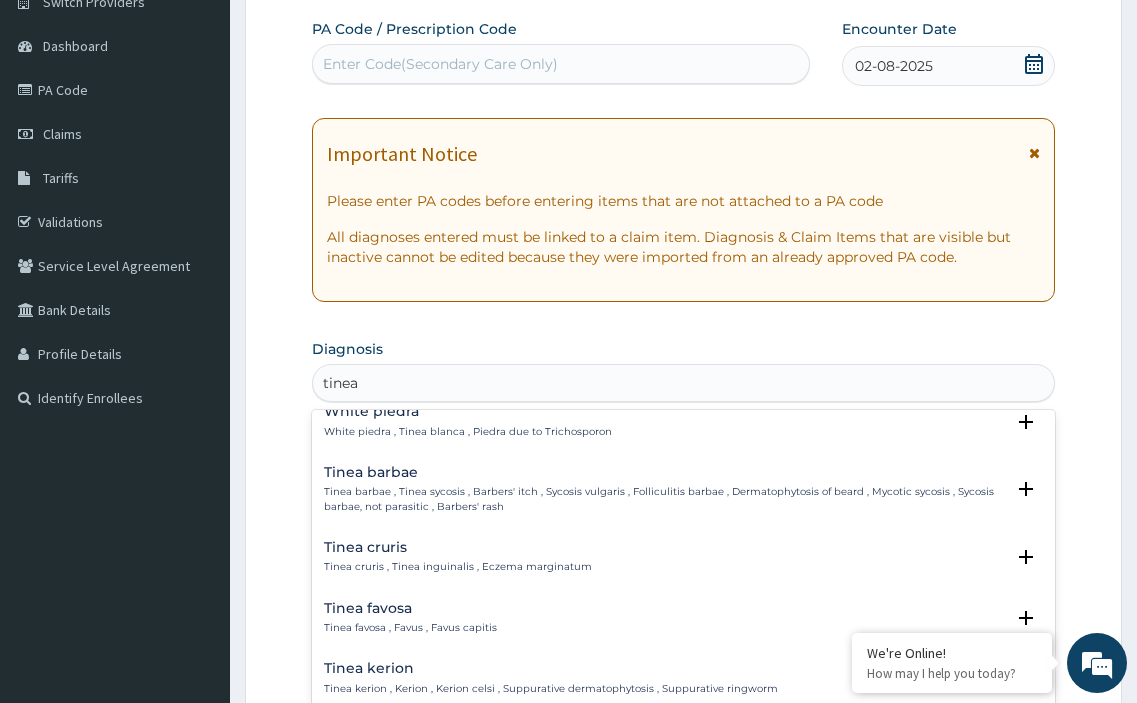 click on "Tinea cruris" at bounding box center (458, 547) 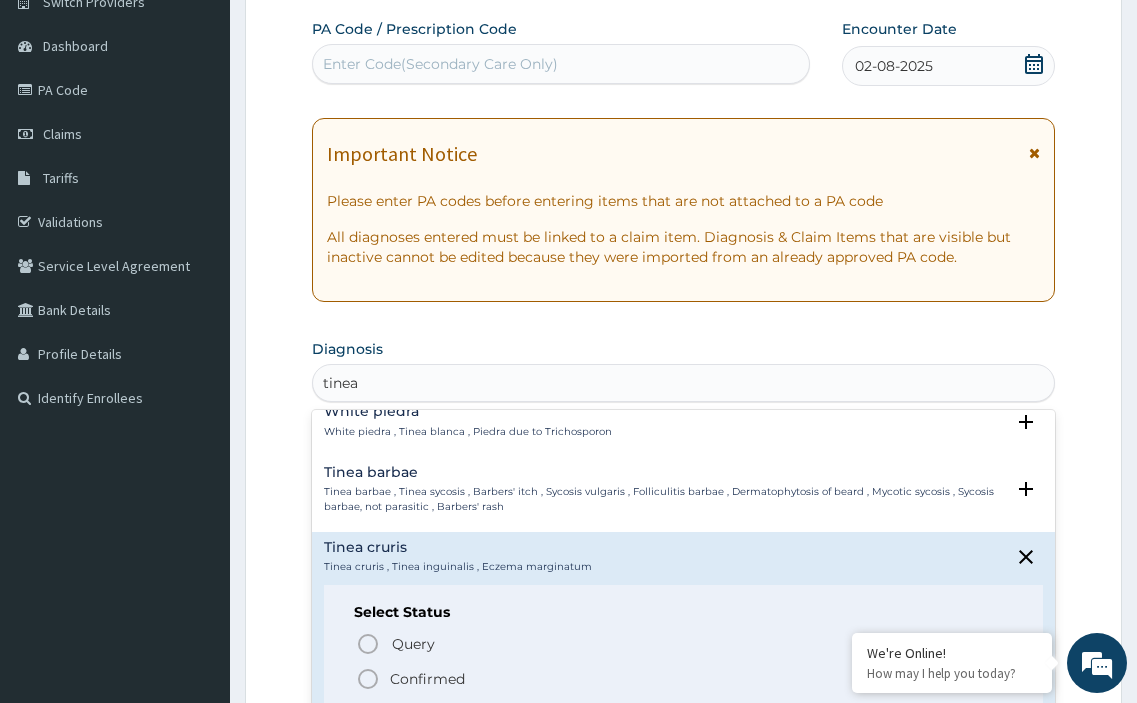 click 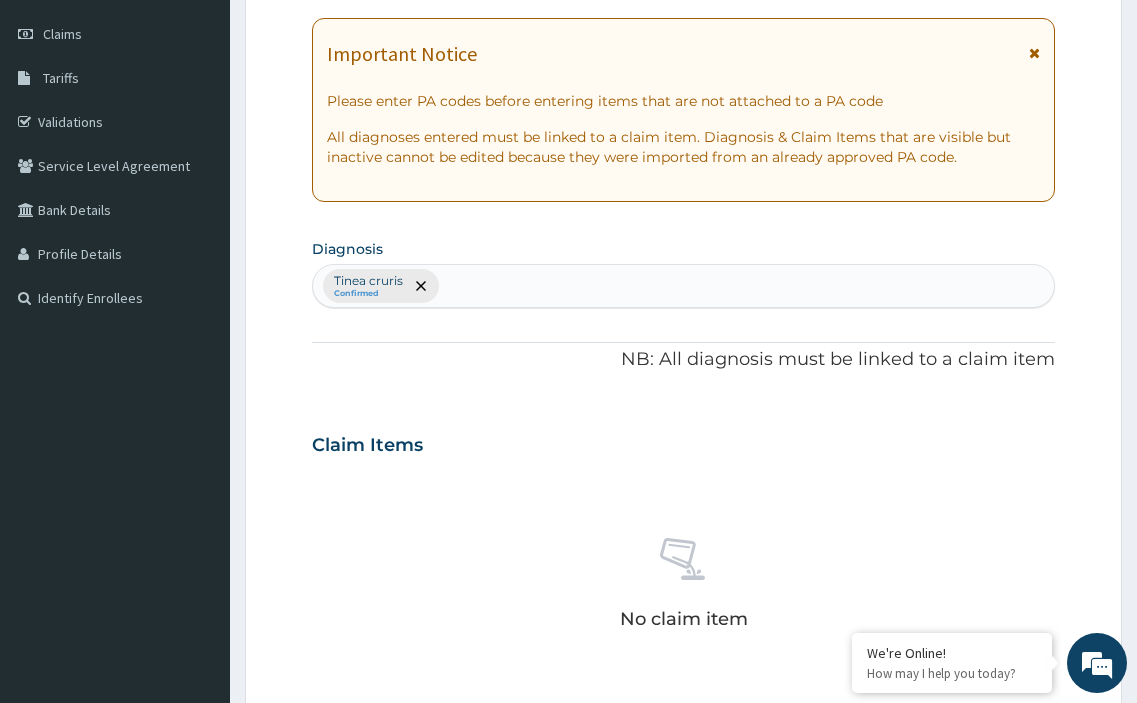 scroll, scrollTop: 472, scrollLeft: 0, axis: vertical 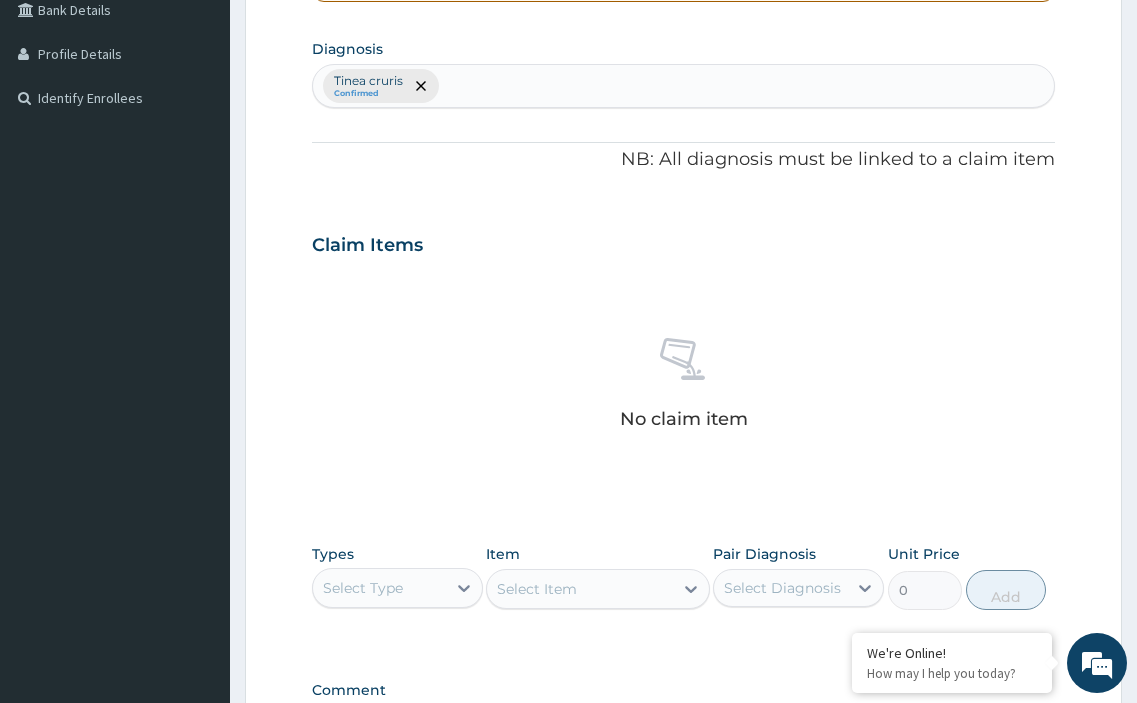 click on "Select Type" at bounding box center [379, 588] 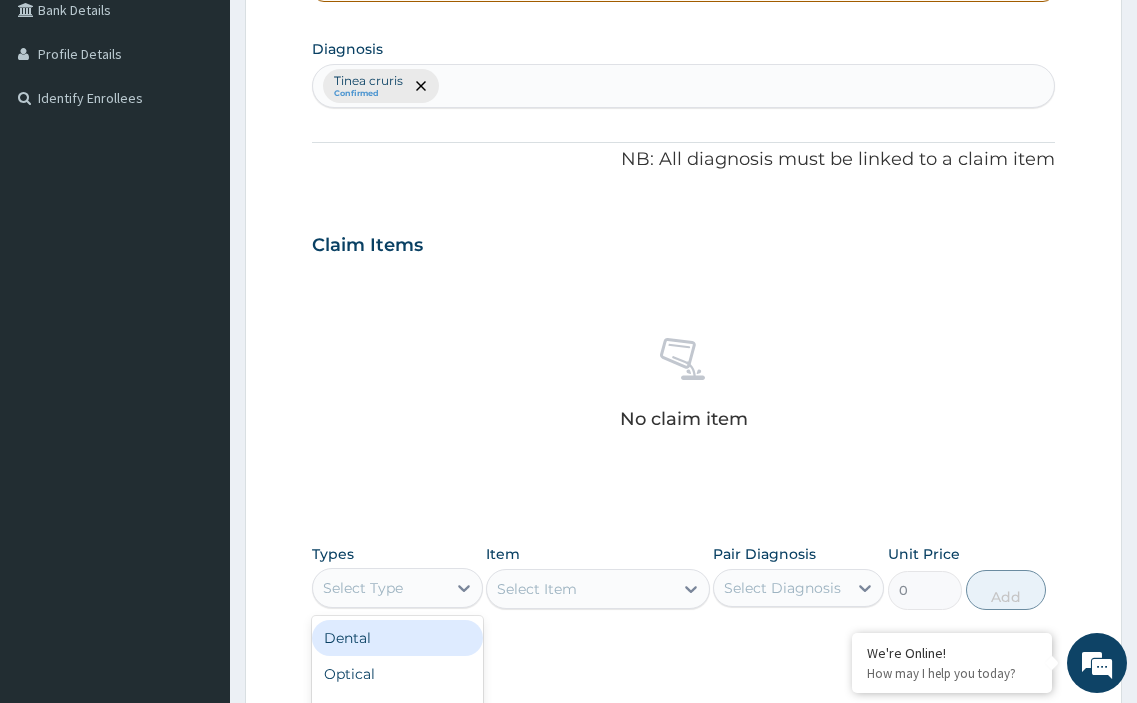 scroll, scrollTop: 739, scrollLeft: 0, axis: vertical 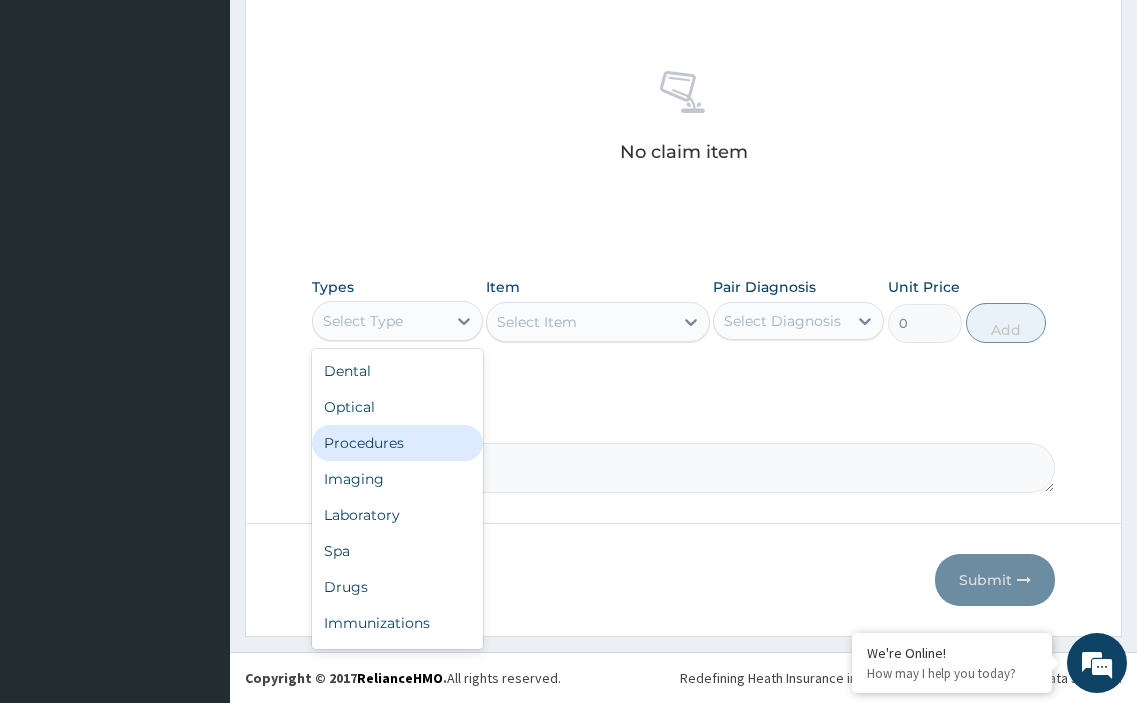 click on "Procedures" at bounding box center [397, 443] 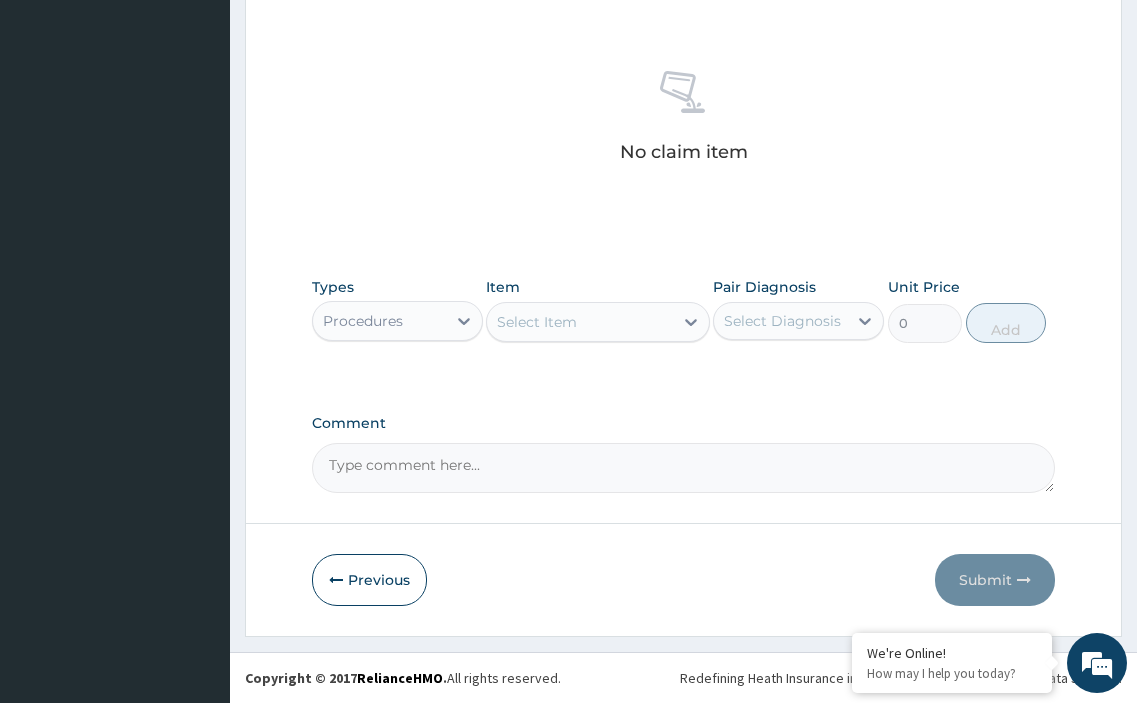 click on "Select Item" at bounding box center [579, 322] 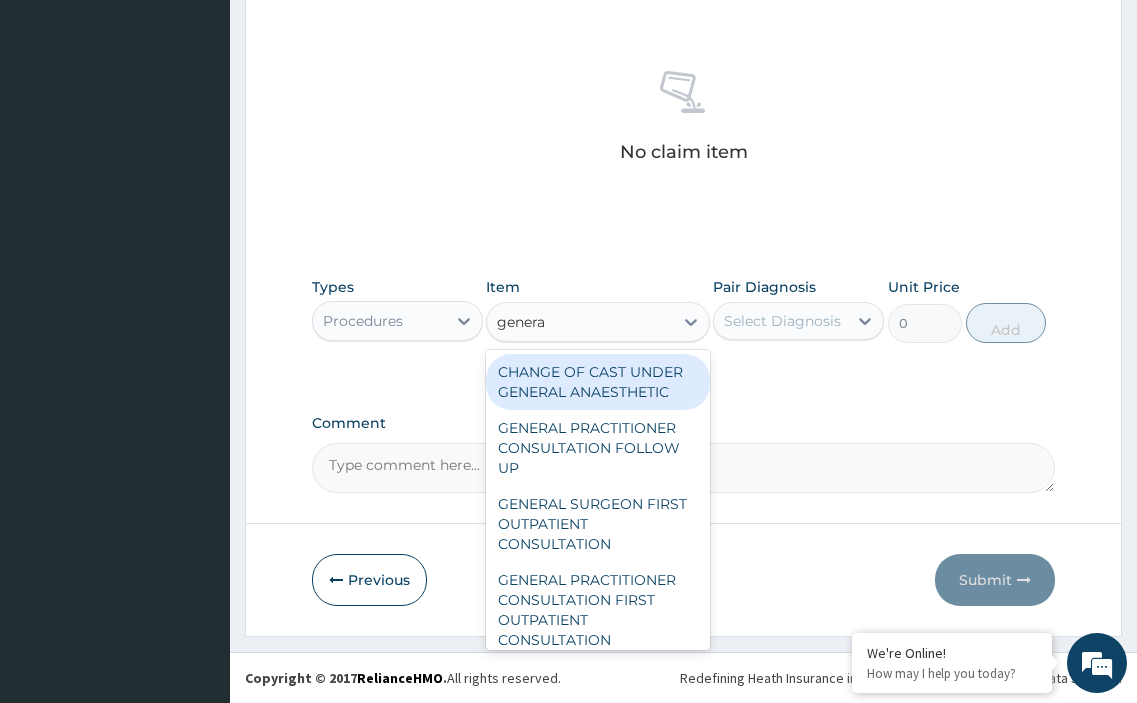 type on "general" 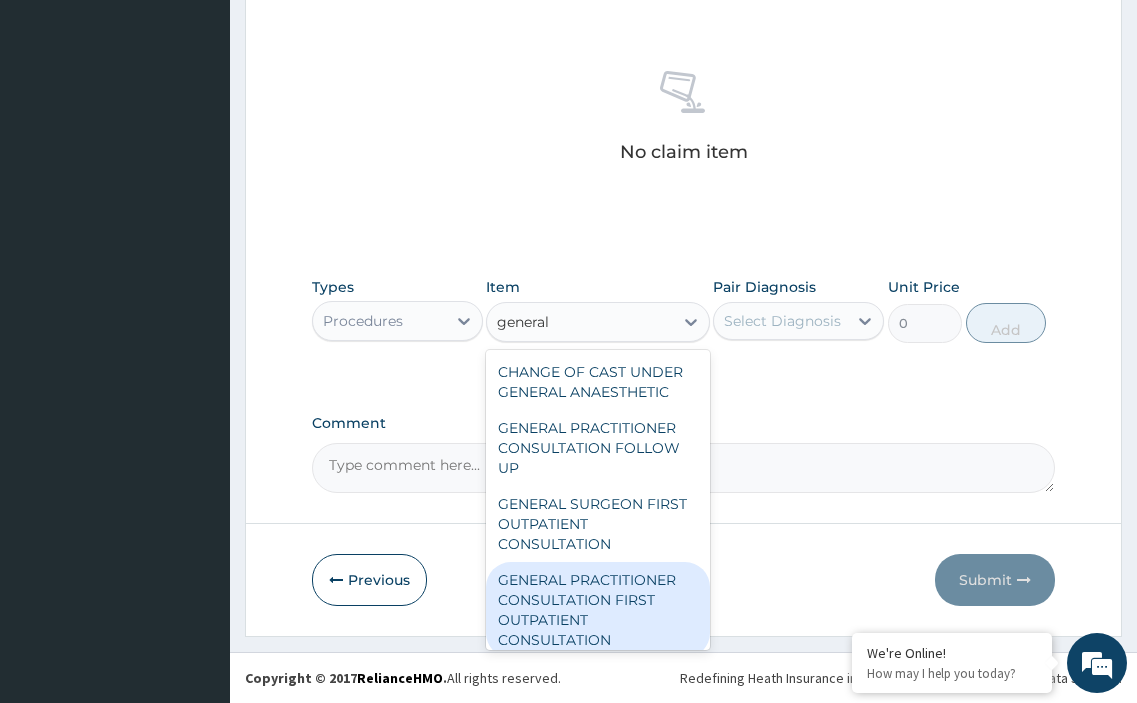 click on "GENERAL PRACTITIONER CONSULTATION FIRST OUTPATIENT CONSULTATION" at bounding box center [597, 610] 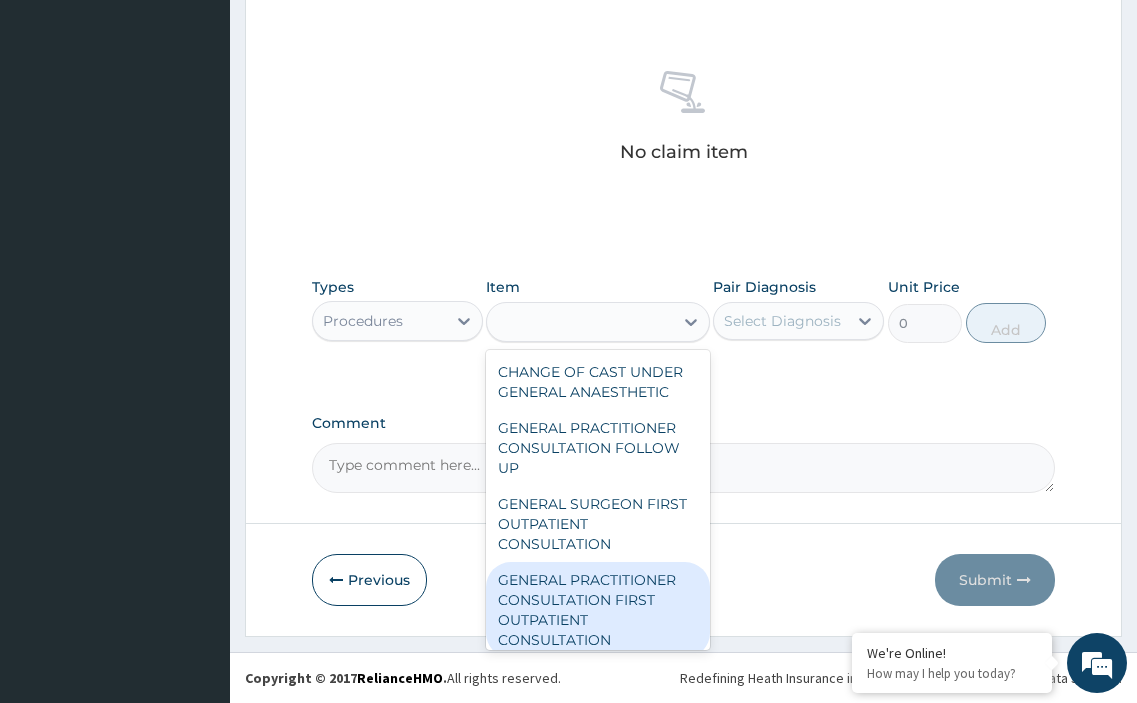 type on "3548" 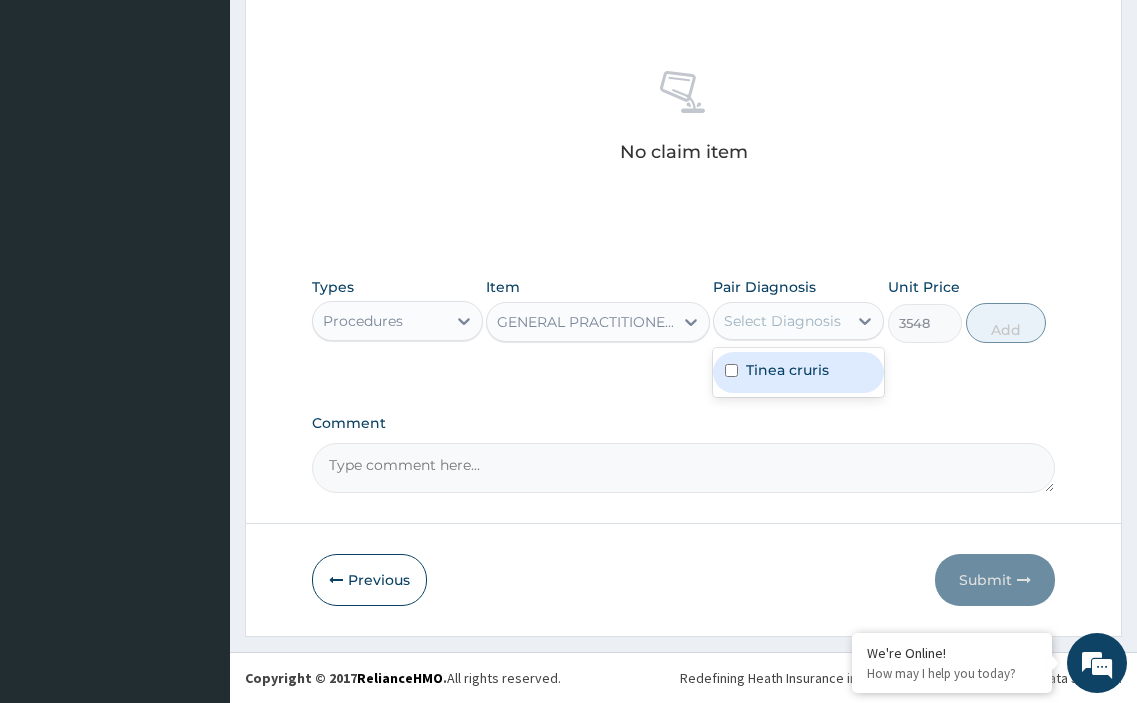 drag, startPoint x: 808, startPoint y: 325, endPoint x: 718, endPoint y: 384, distance: 107.61505 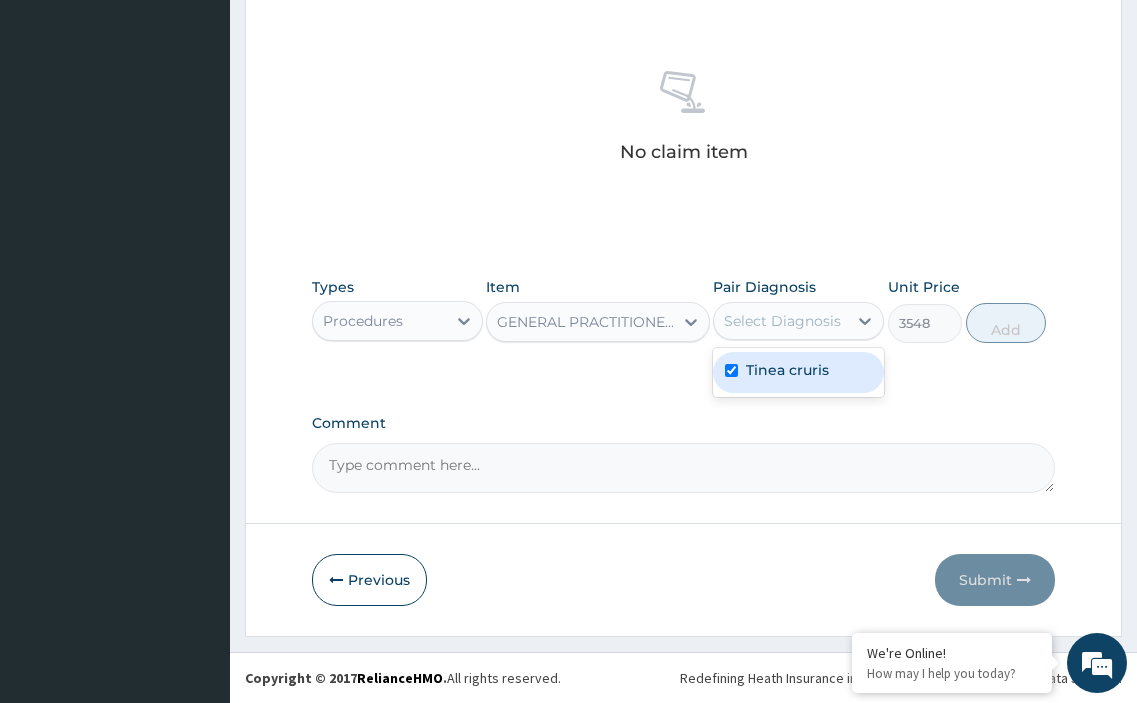 checkbox on "true" 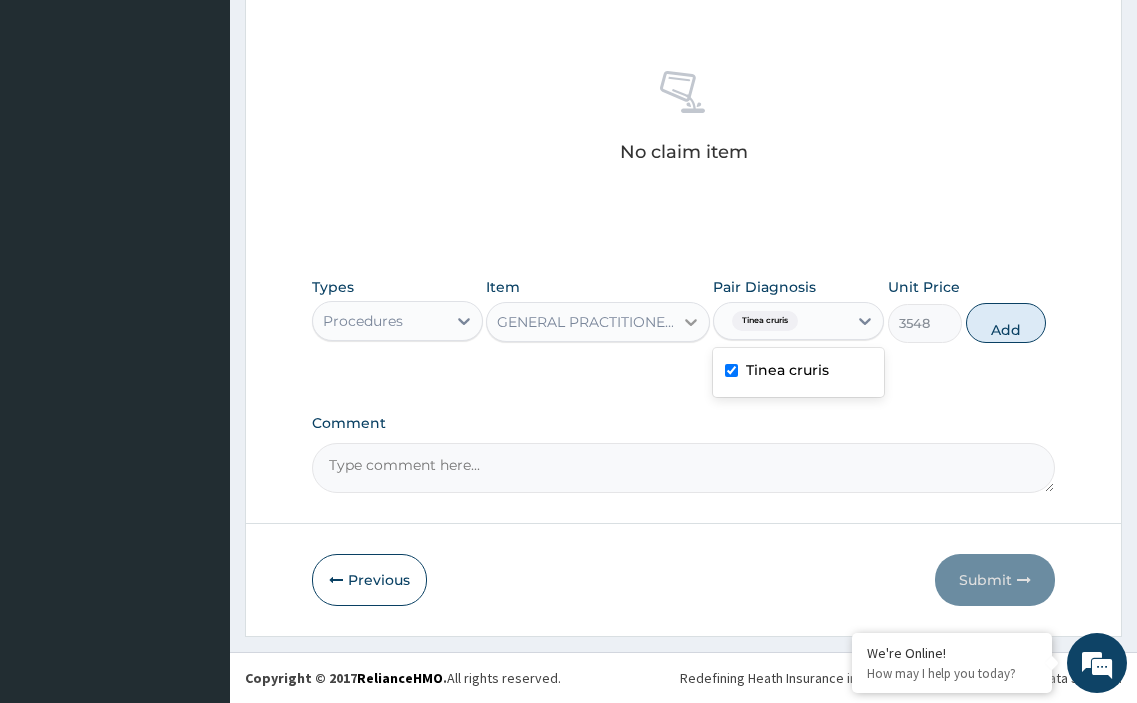drag, startPoint x: 1006, startPoint y: 328, endPoint x: 686, endPoint y: 333, distance: 320.03906 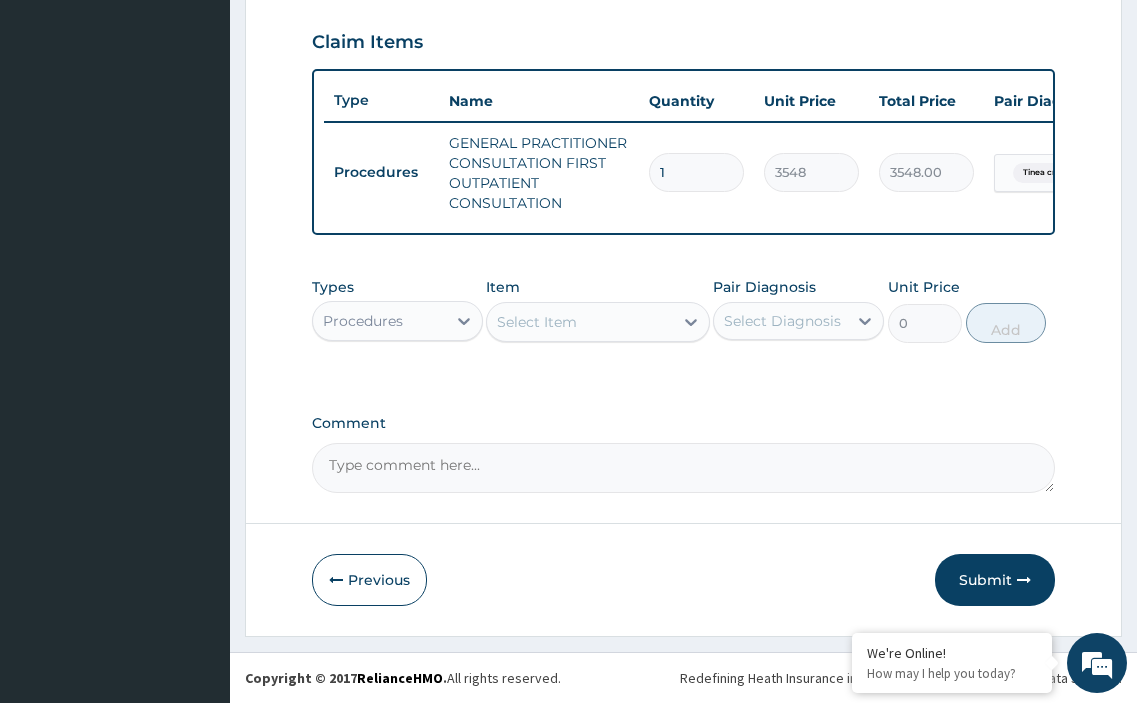 scroll, scrollTop: 690, scrollLeft: 0, axis: vertical 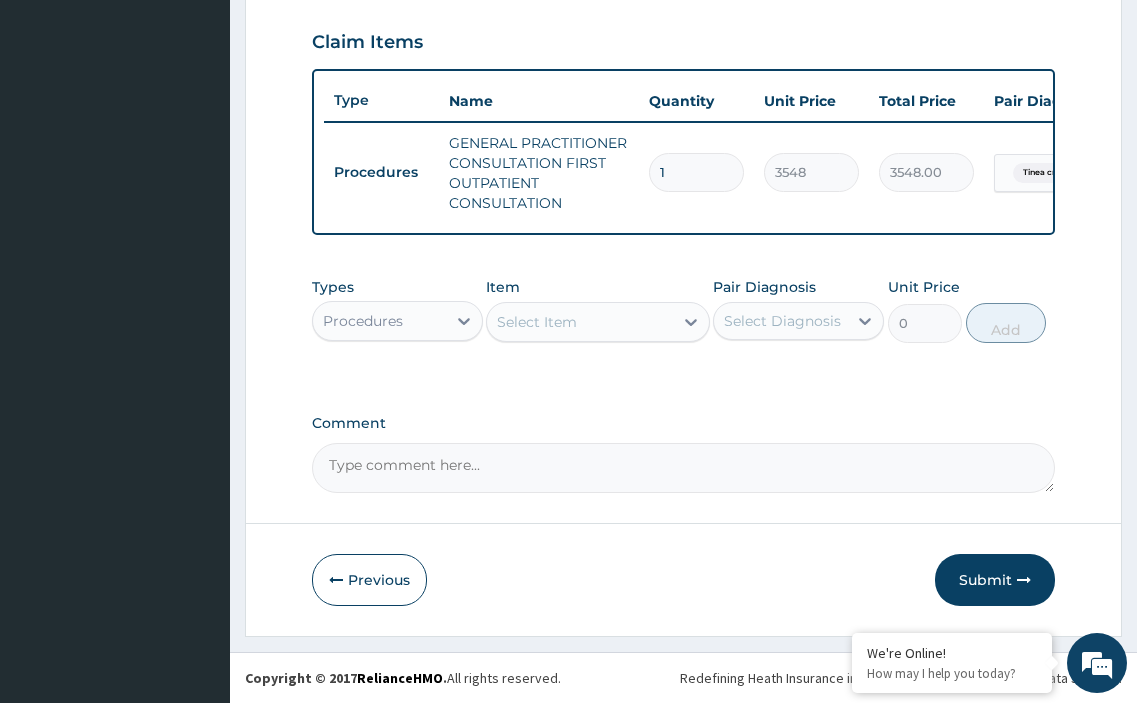 click on "Procedures" at bounding box center [379, 321] 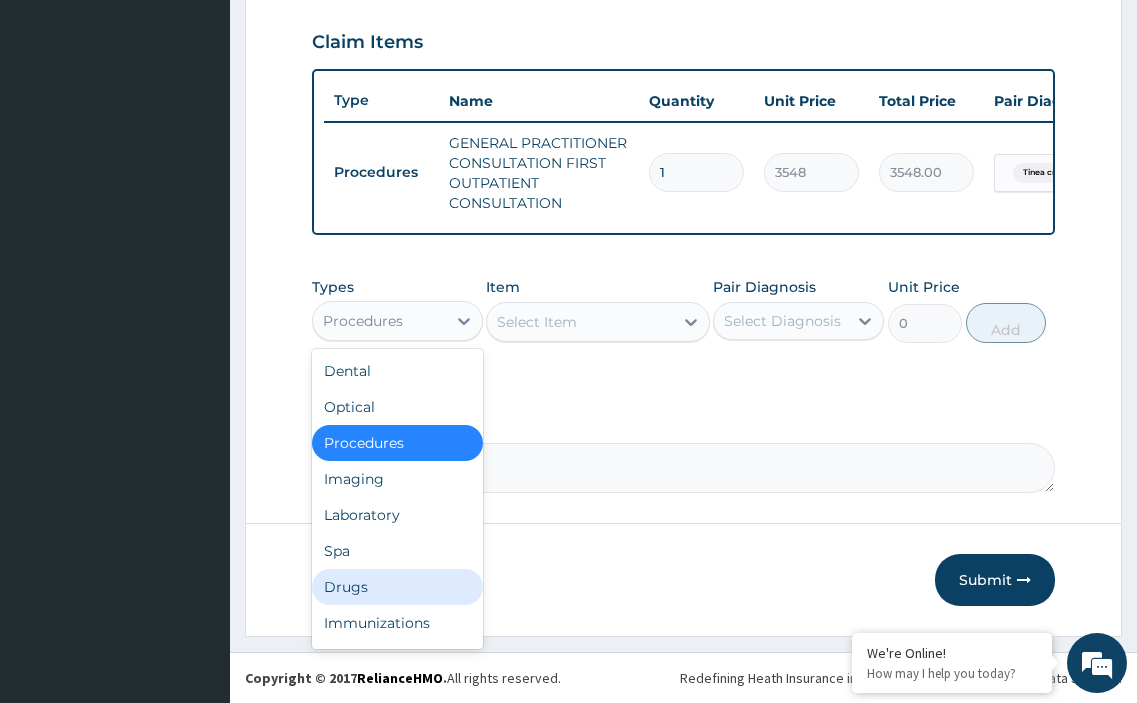 click on "Drugs" at bounding box center [397, 587] 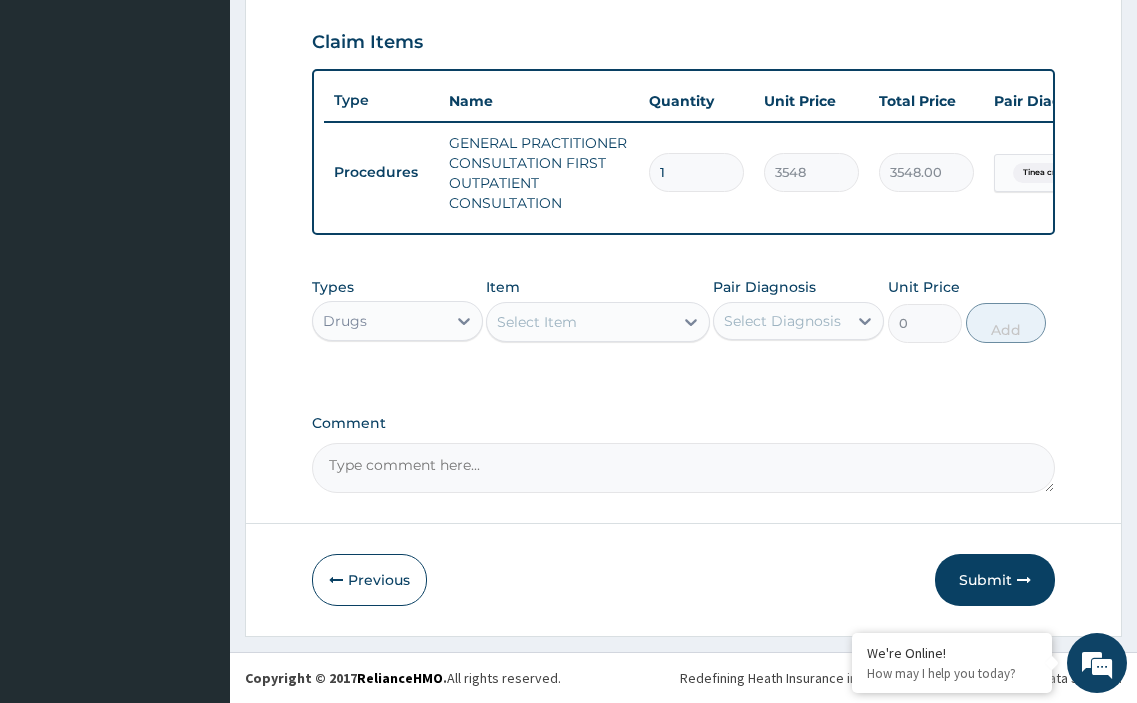 click on "Select Item" at bounding box center [579, 322] 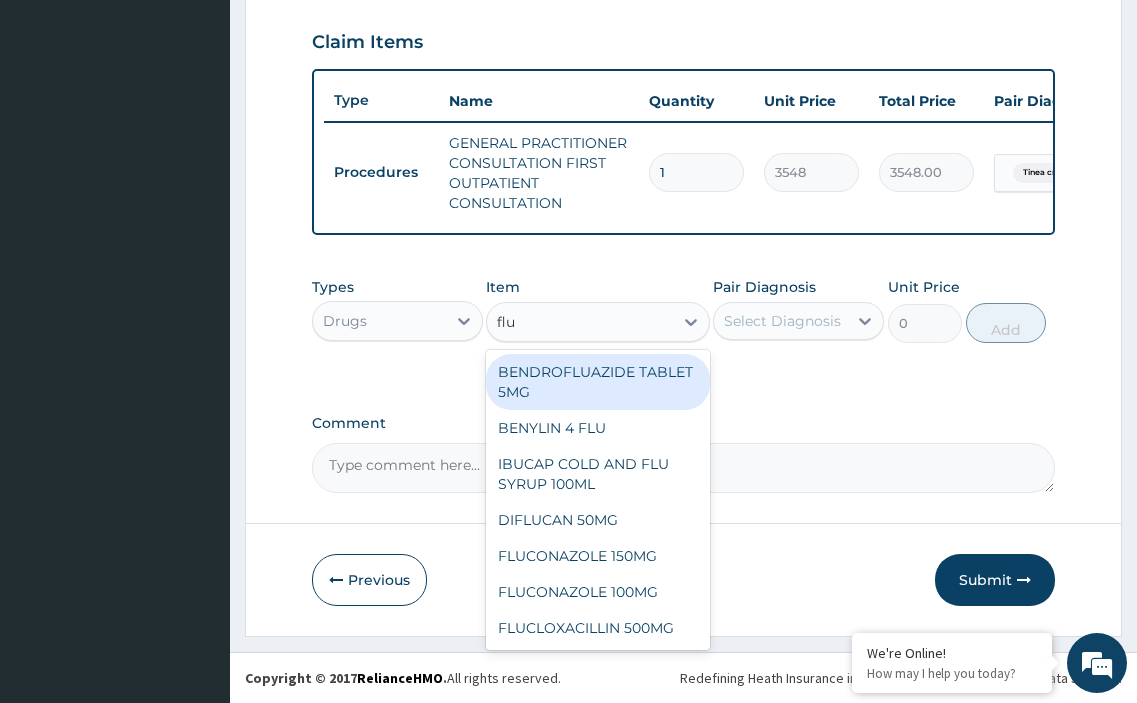 type on "fluc" 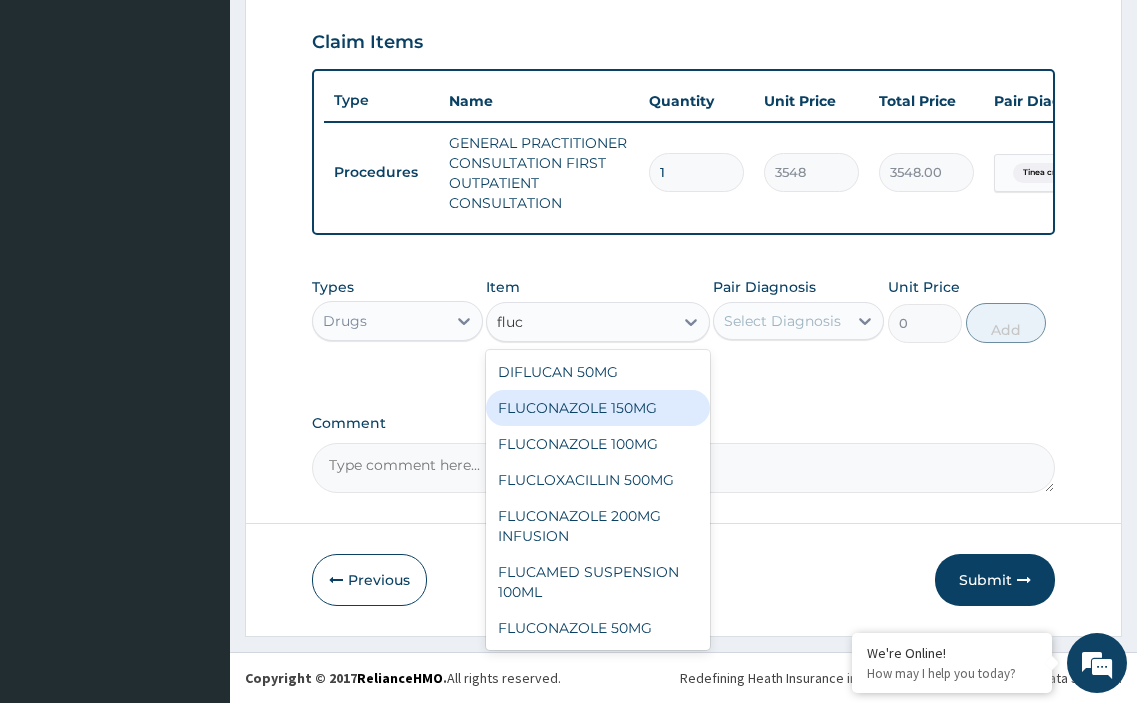 drag, startPoint x: 589, startPoint y: 413, endPoint x: 790, endPoint y: 359, distance: 208.12737 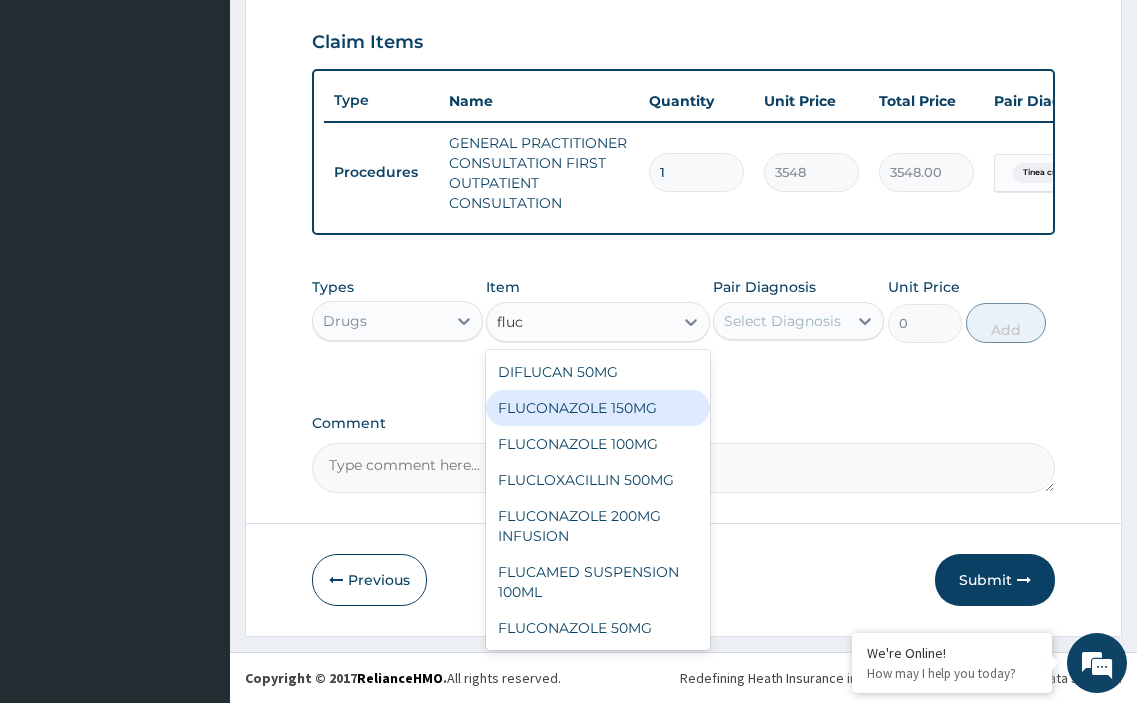 click on "FLUCONAZOLE 150MG" at bounding box center (597, 408) 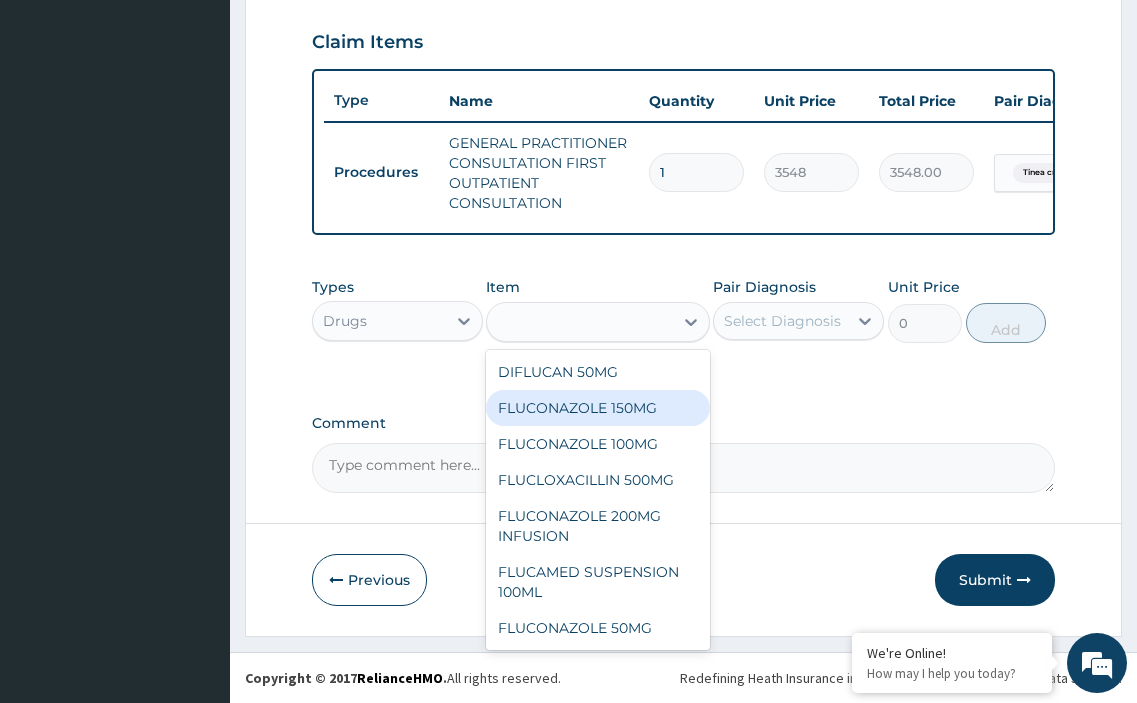 type on "1537" 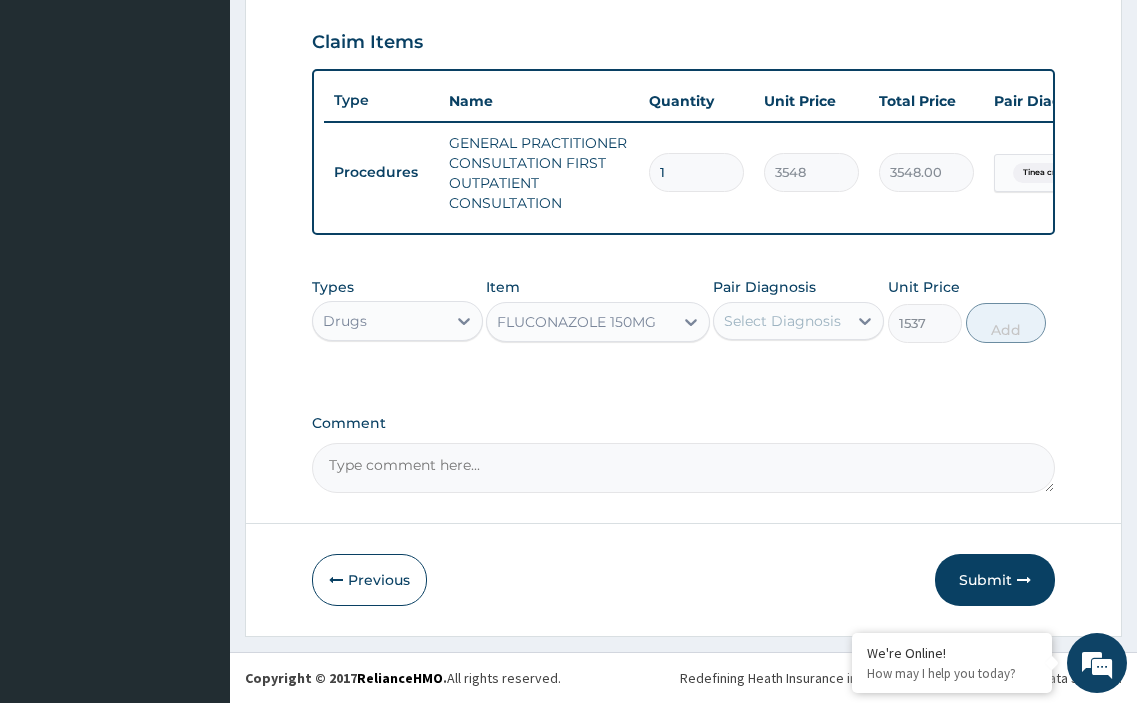 click on "Select Diagnosis" at bounding box center (782, 321) 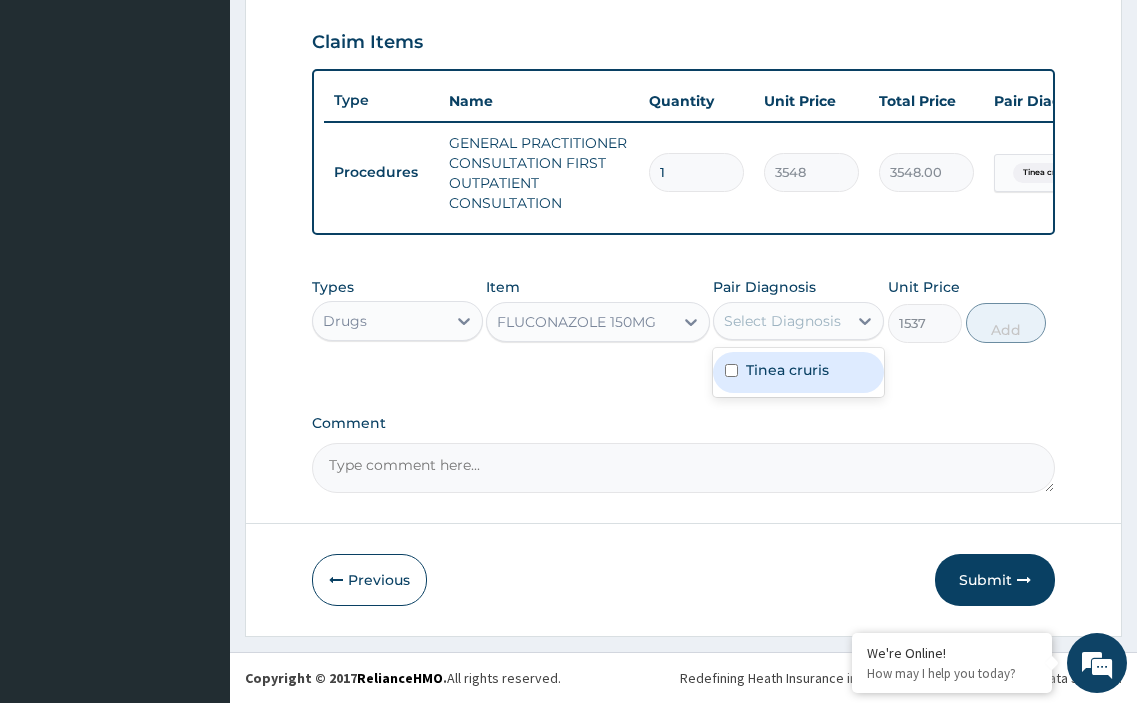 drag, startPoint x: 729, startPoint y: 370, endPoint x: 966, endPoint y: 344, distance: 238.42189 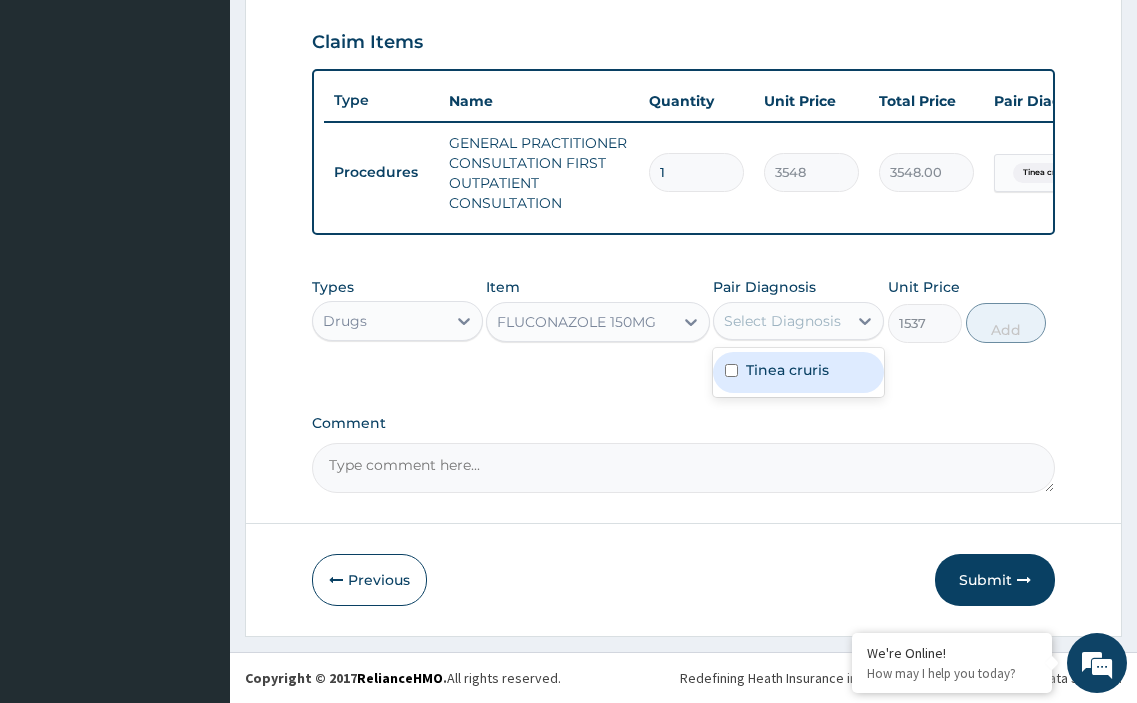 click on "Tinea cruris" at bounding box center (798, 372) 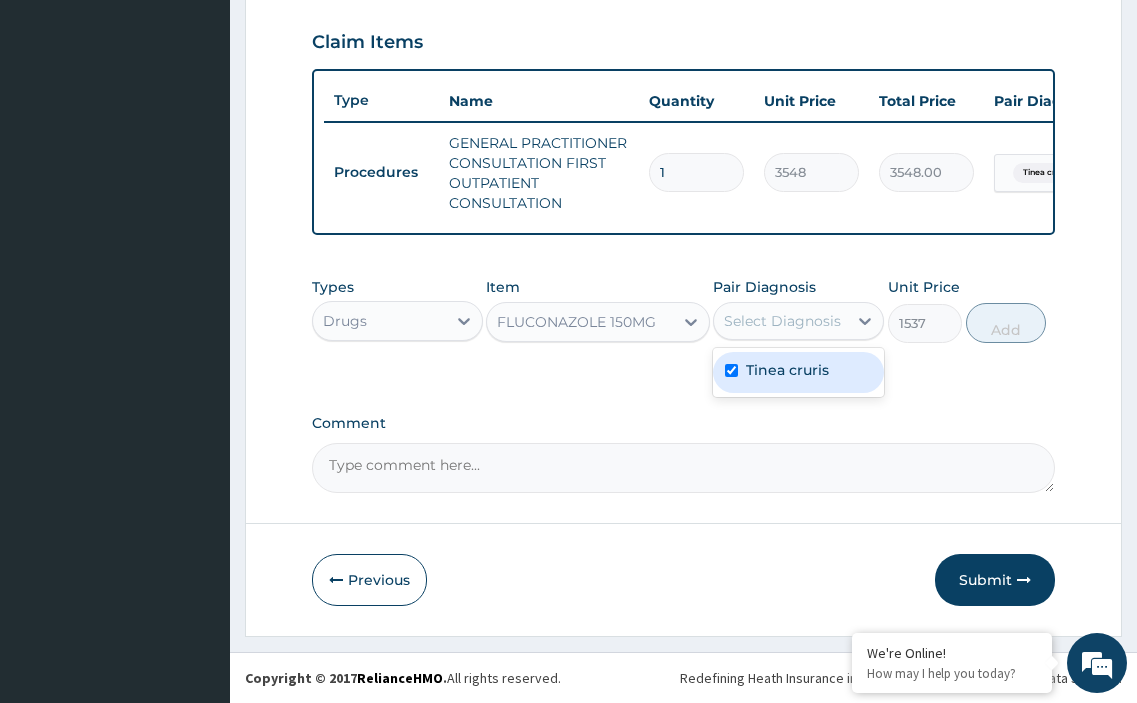 checkbox on "true" 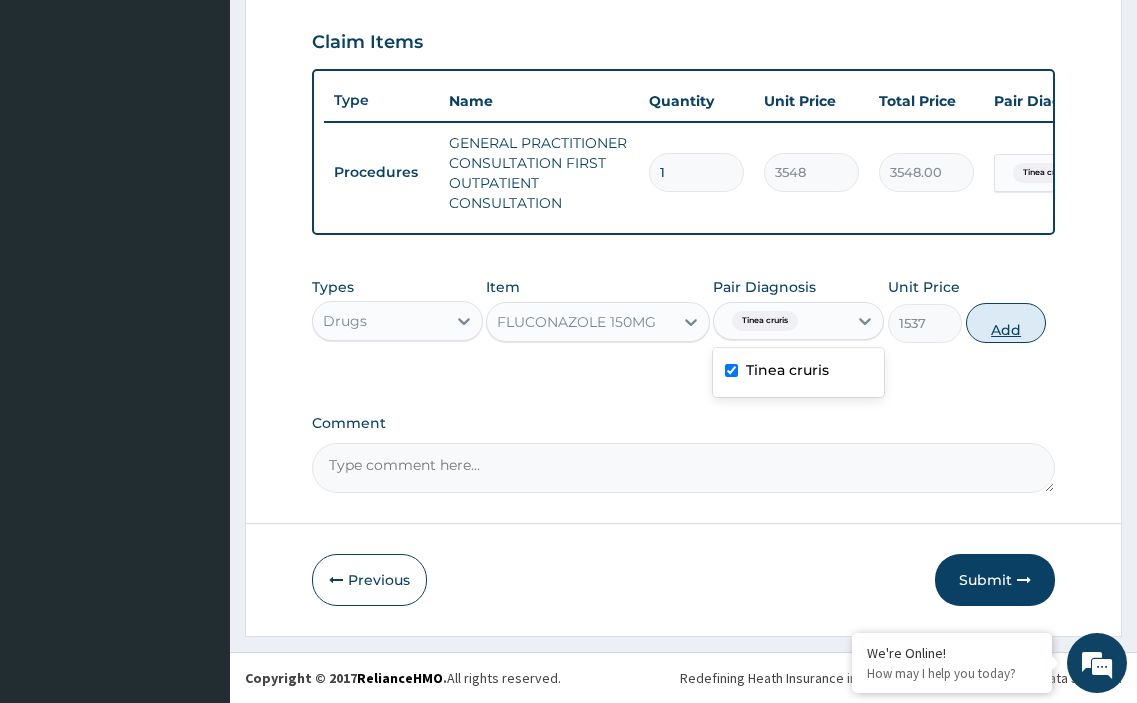 click on "Add" at bounding box center (1006, 323) 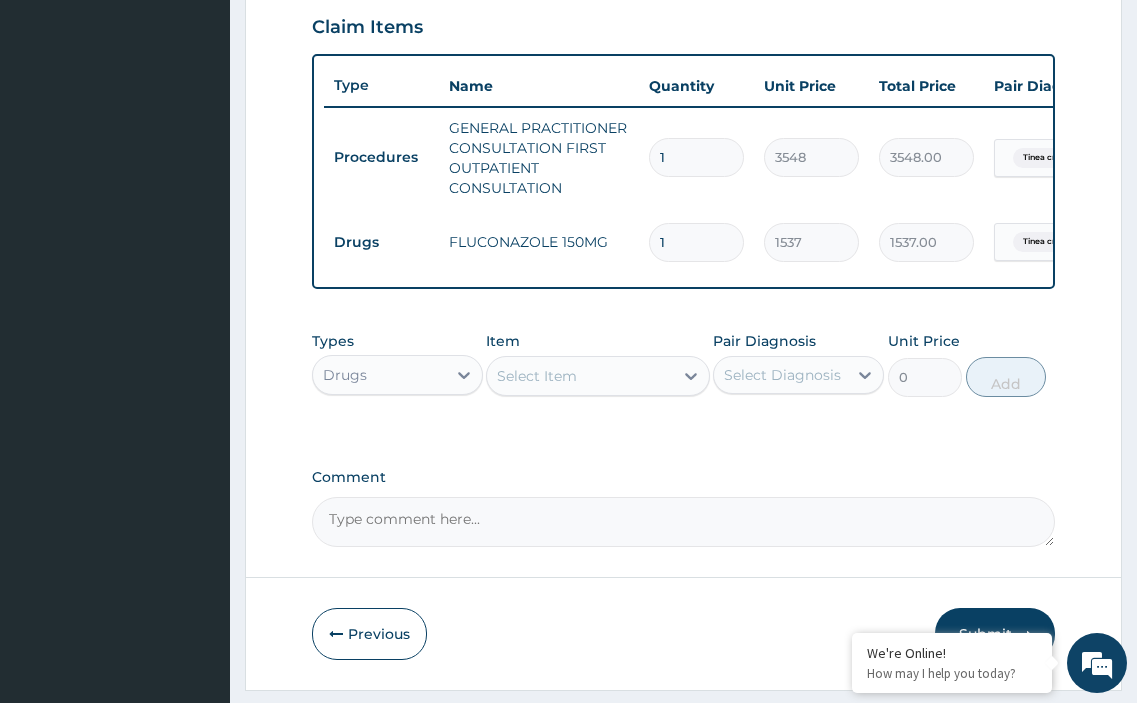 type 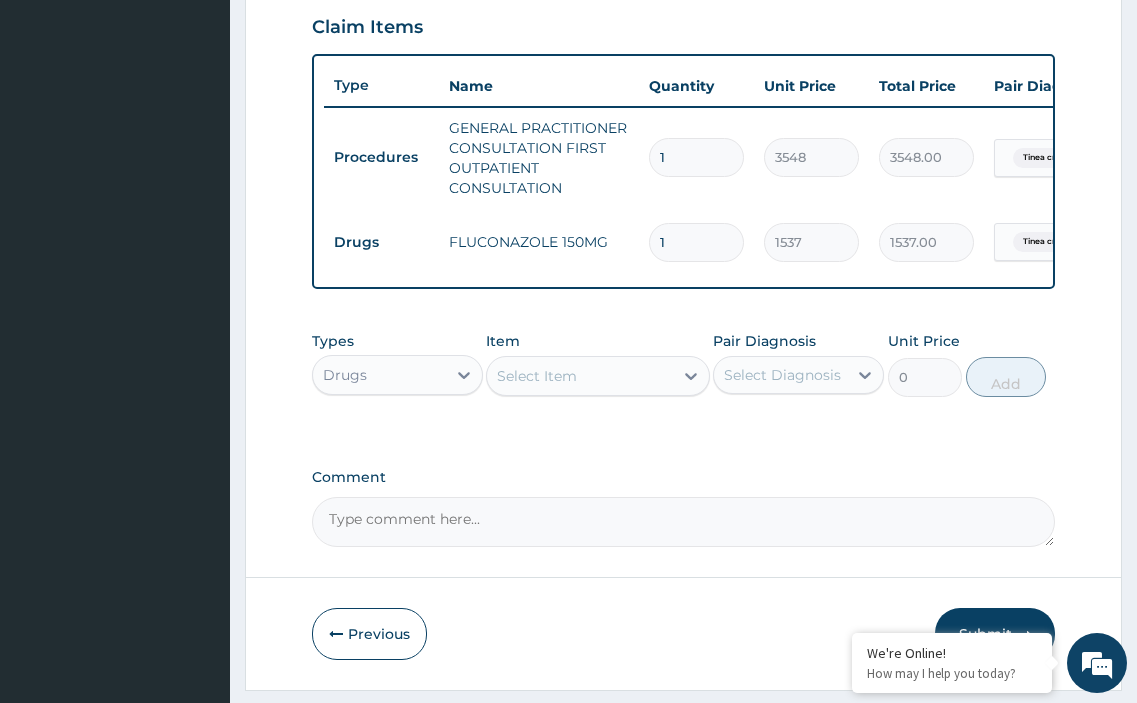 type on "0.00" 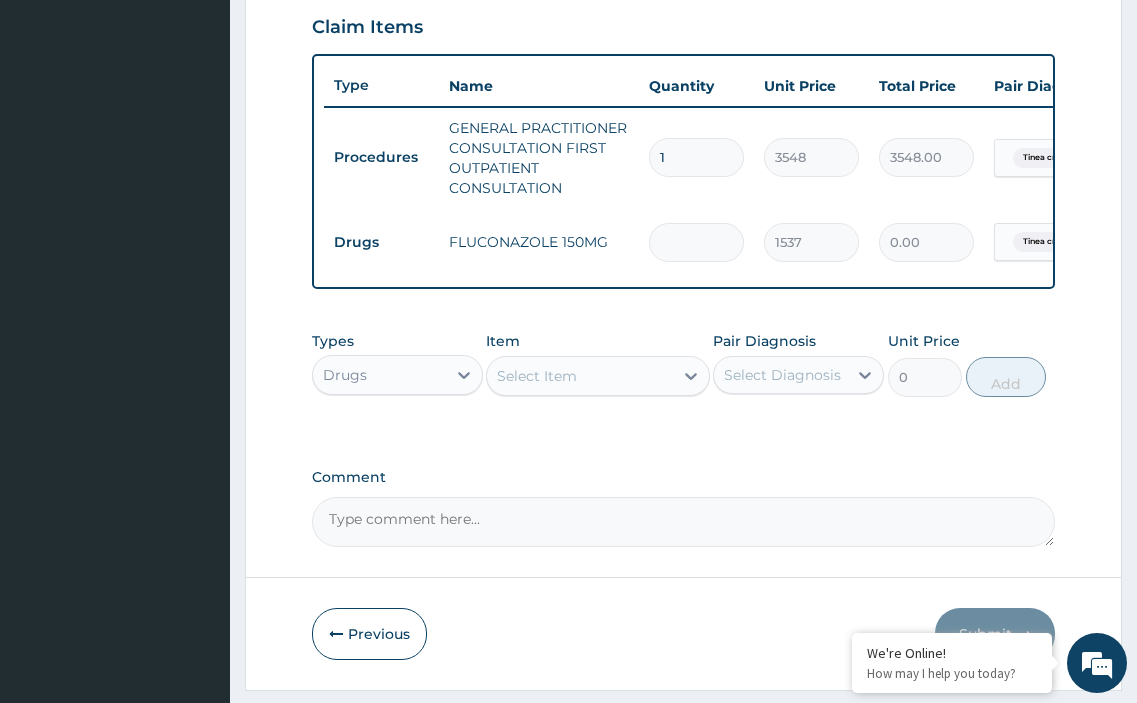 type on "4" 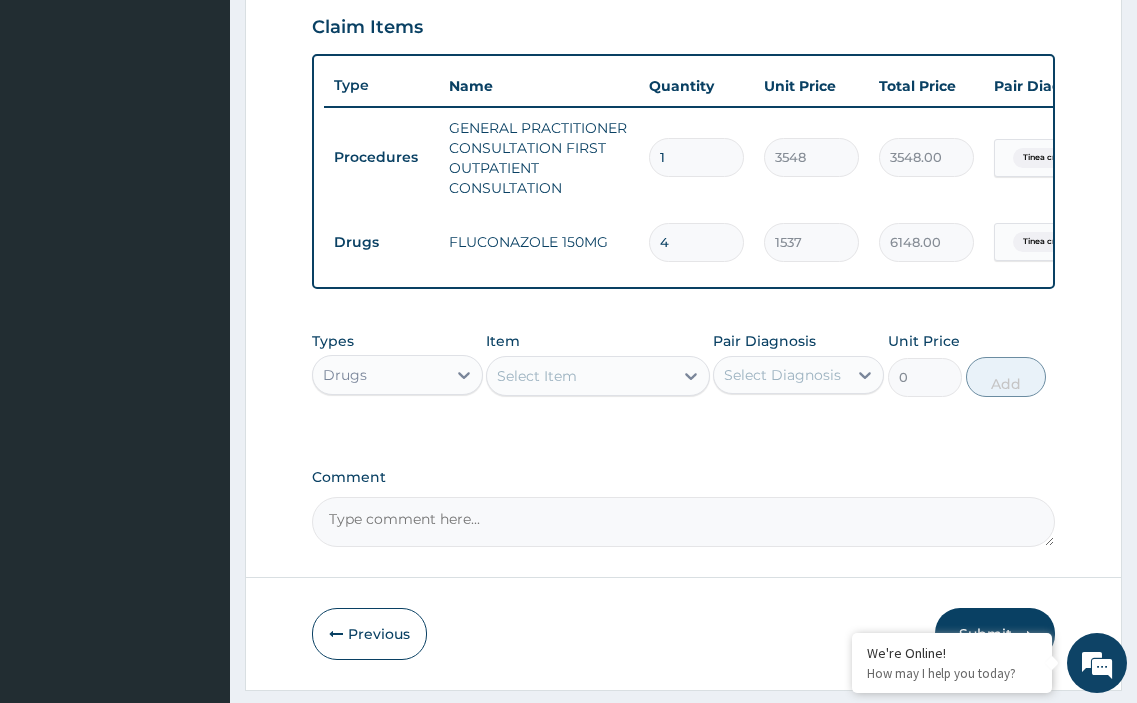 type on "4" 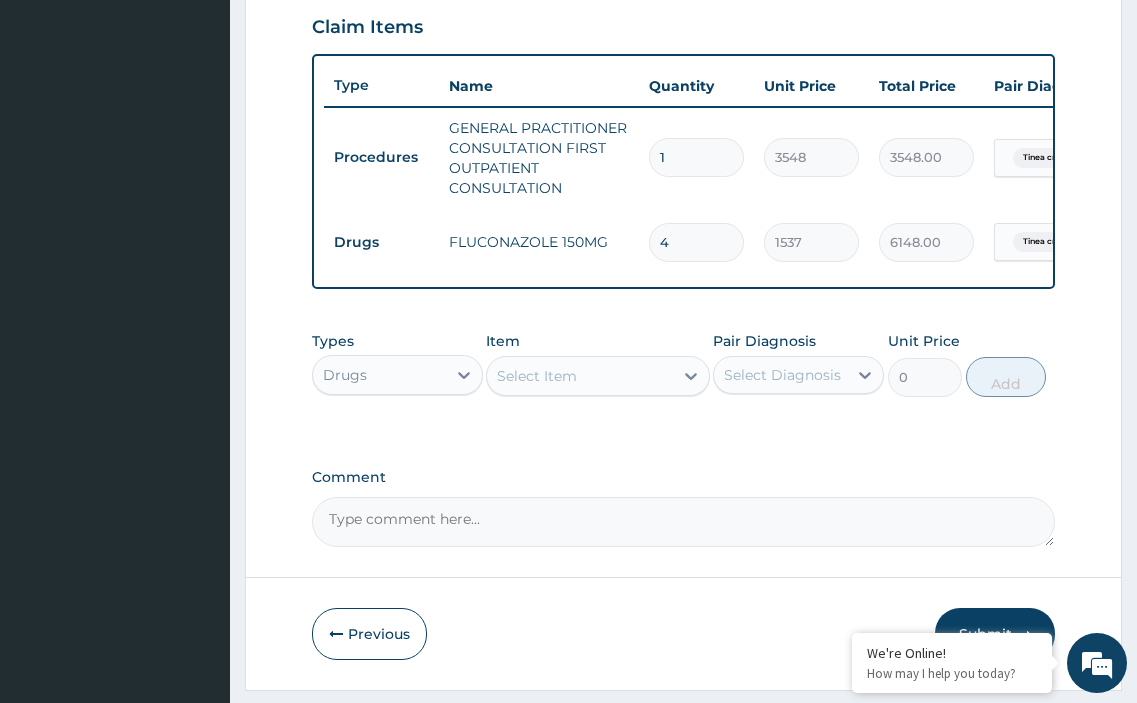 click on "Select Item" at bounding box center (537, 376) 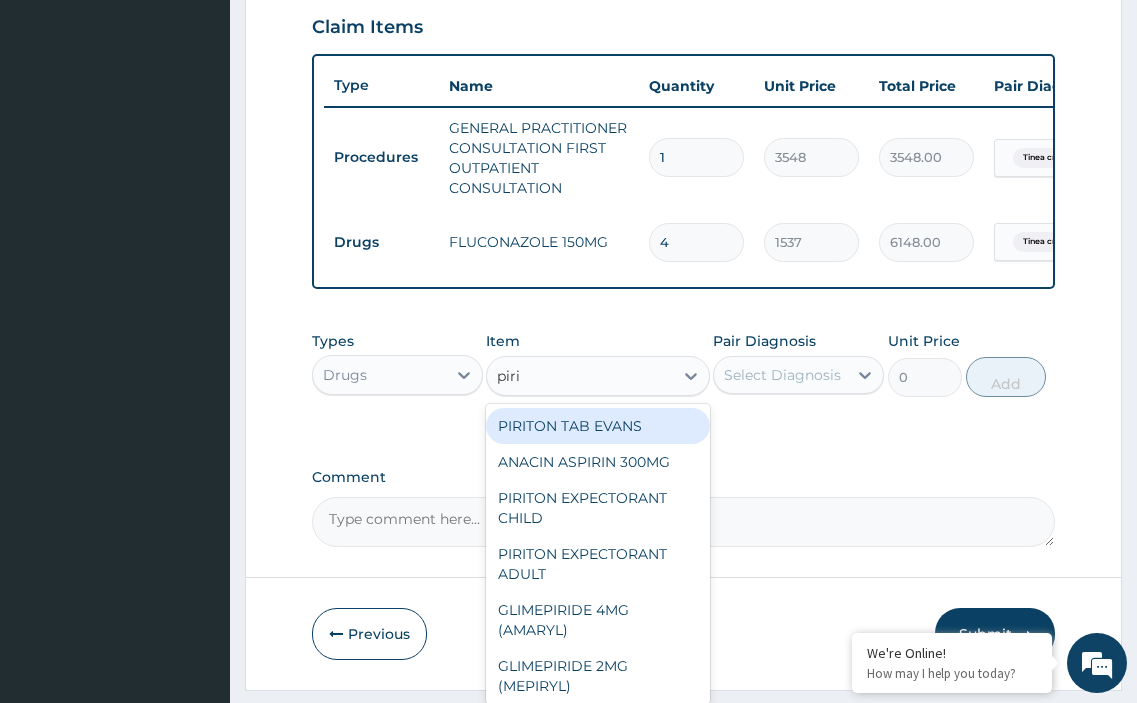 type on "pirit" 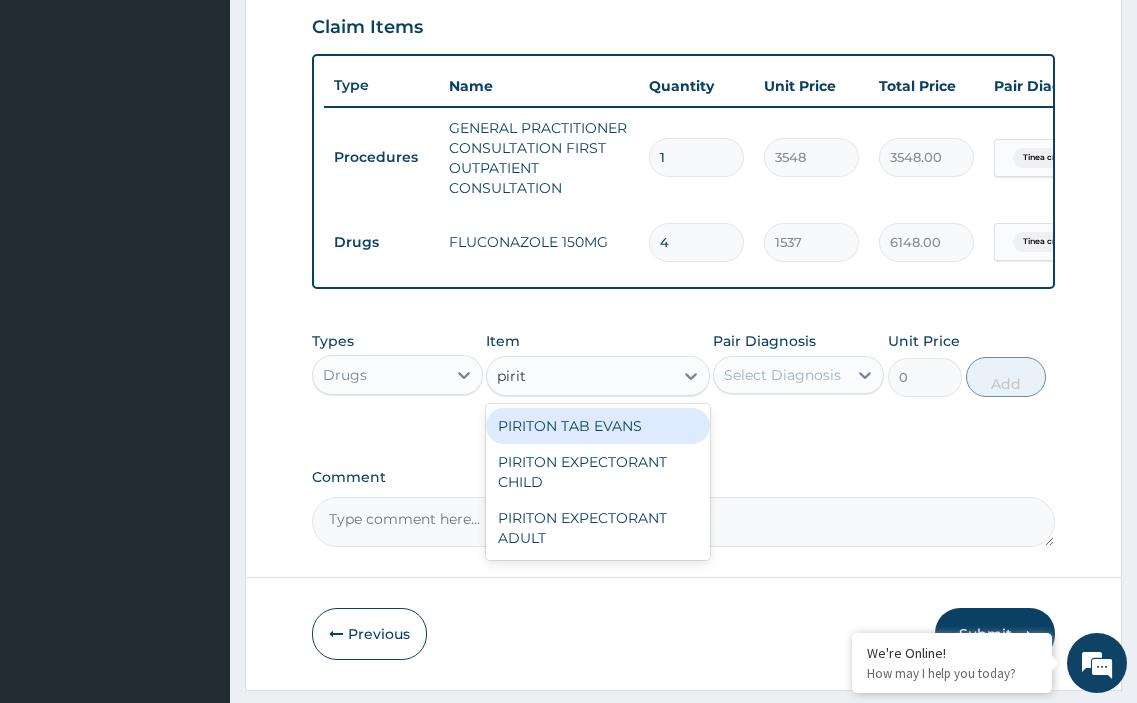 click on "PIRITON TAB EVANS" at bounding box center (597, 426) 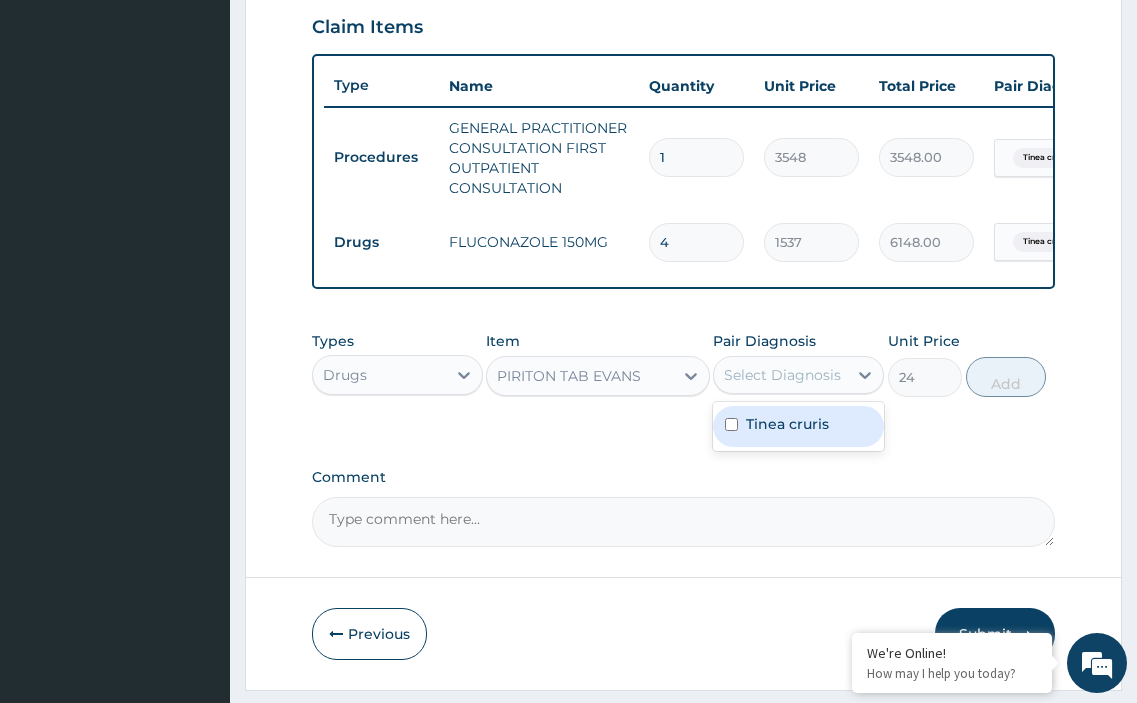 click on "Select Diagnosis" at bounding box center (782, 375) 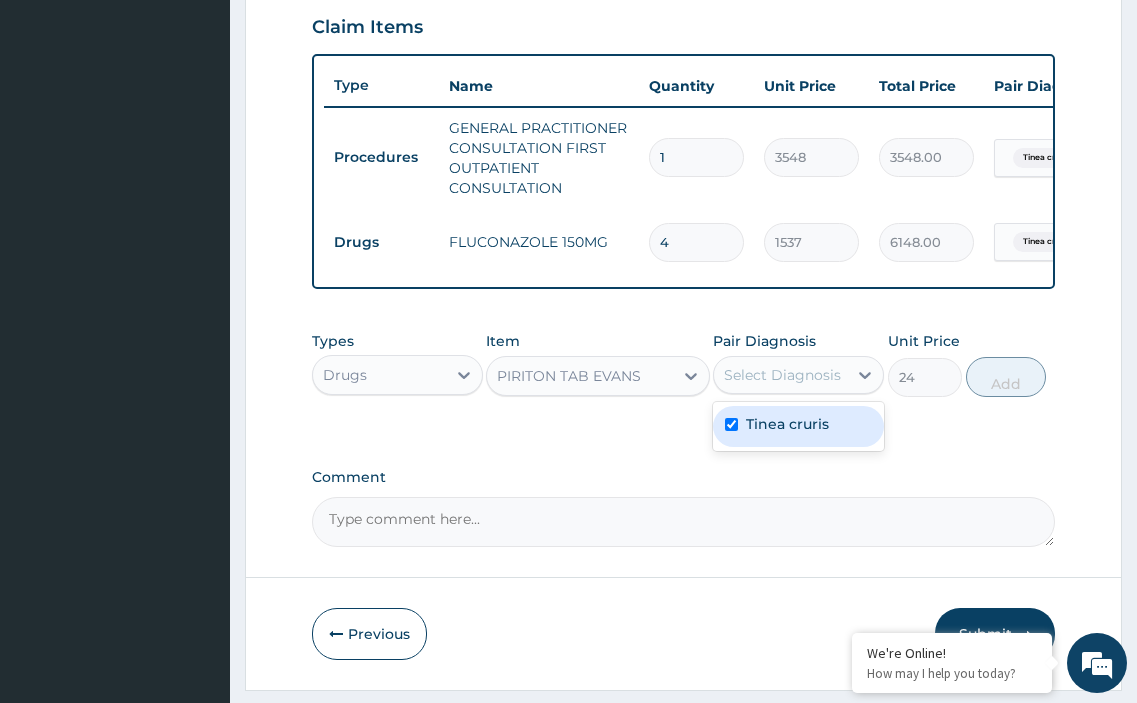 checkbox on "true" 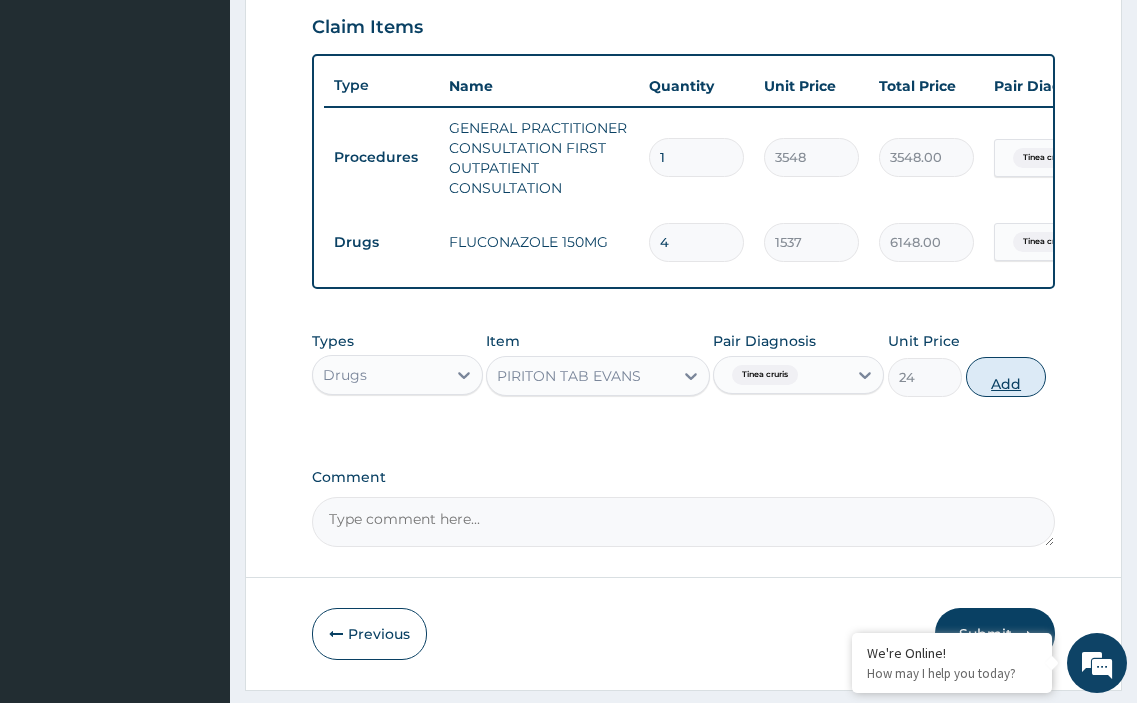 click on "Add" at bounding box center (1006, 377) 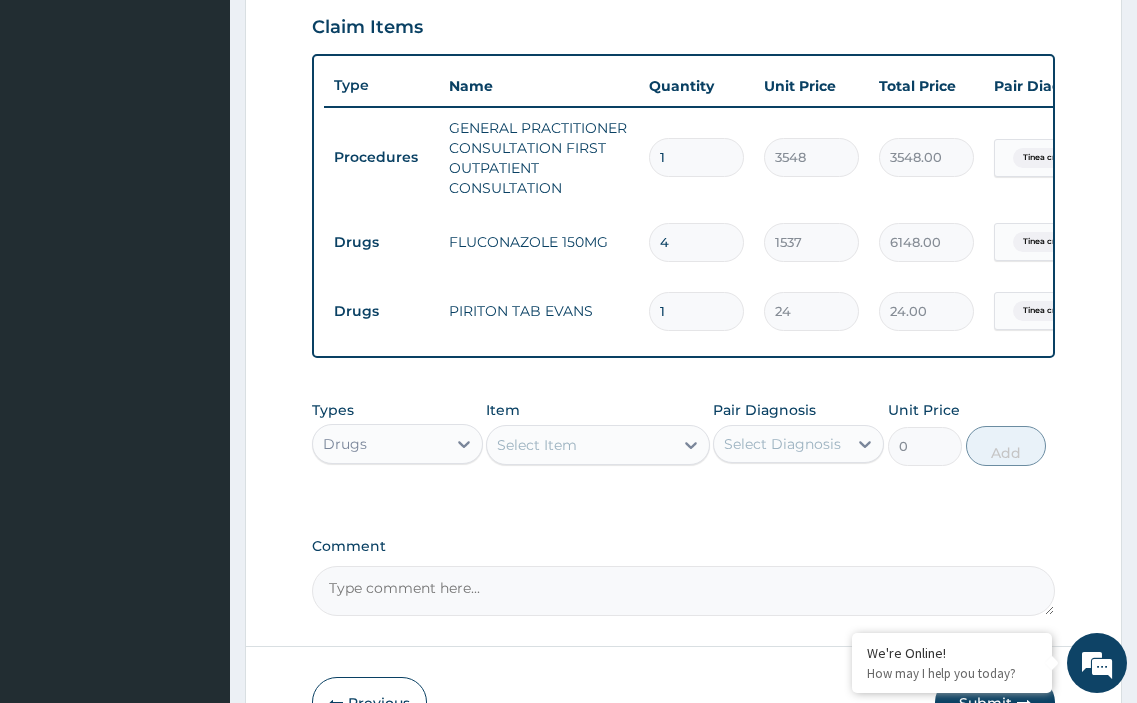 type 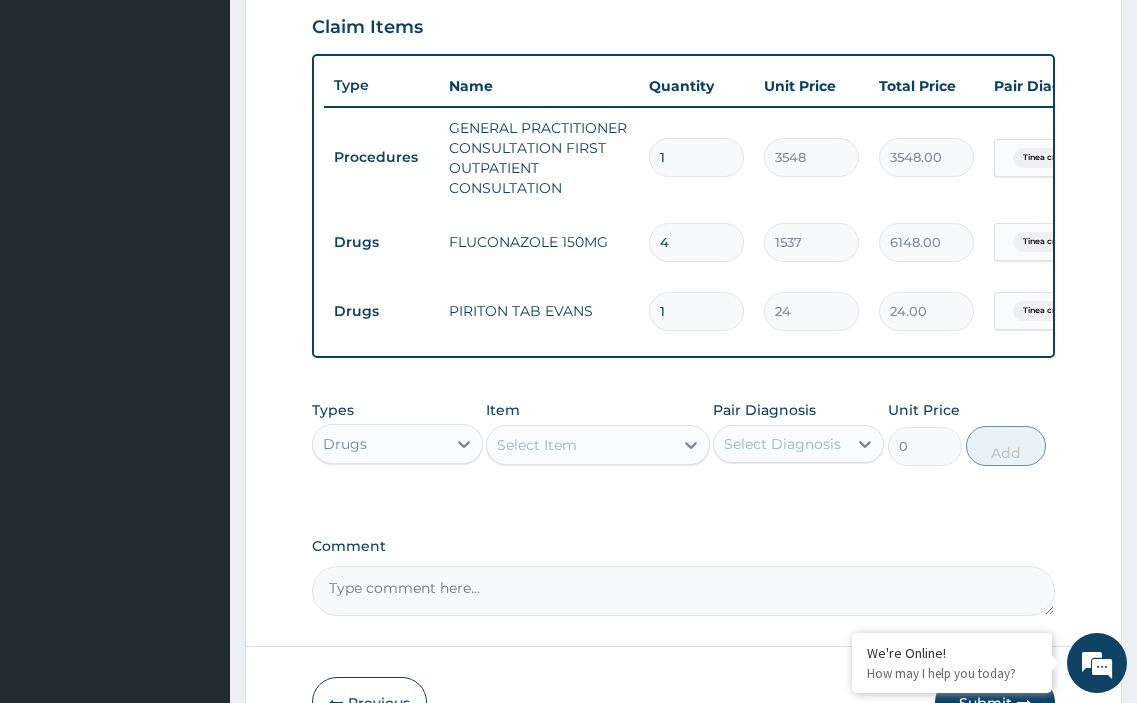 type on "0.00" 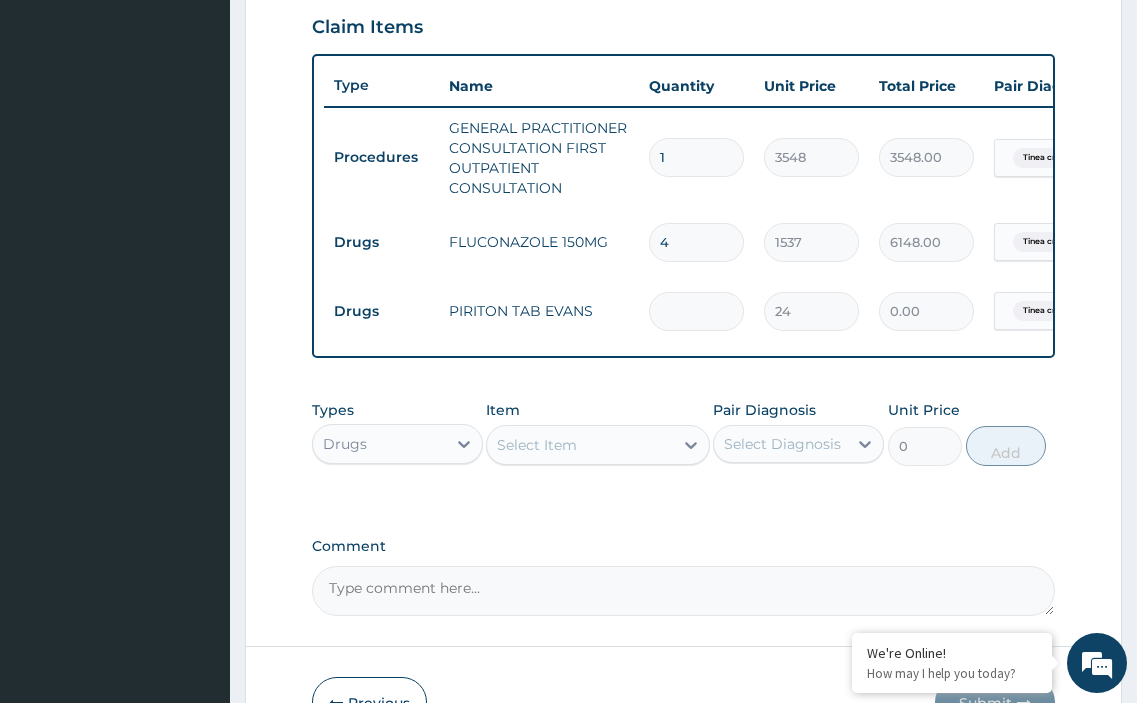 type on "5" 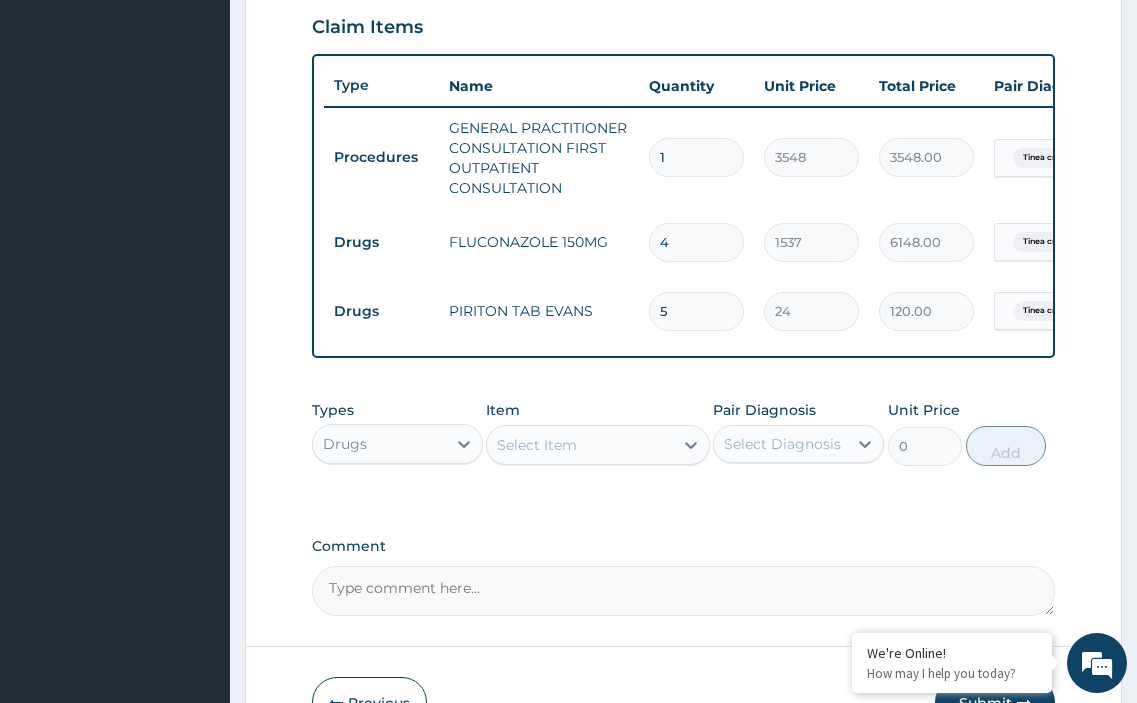 type on "5" 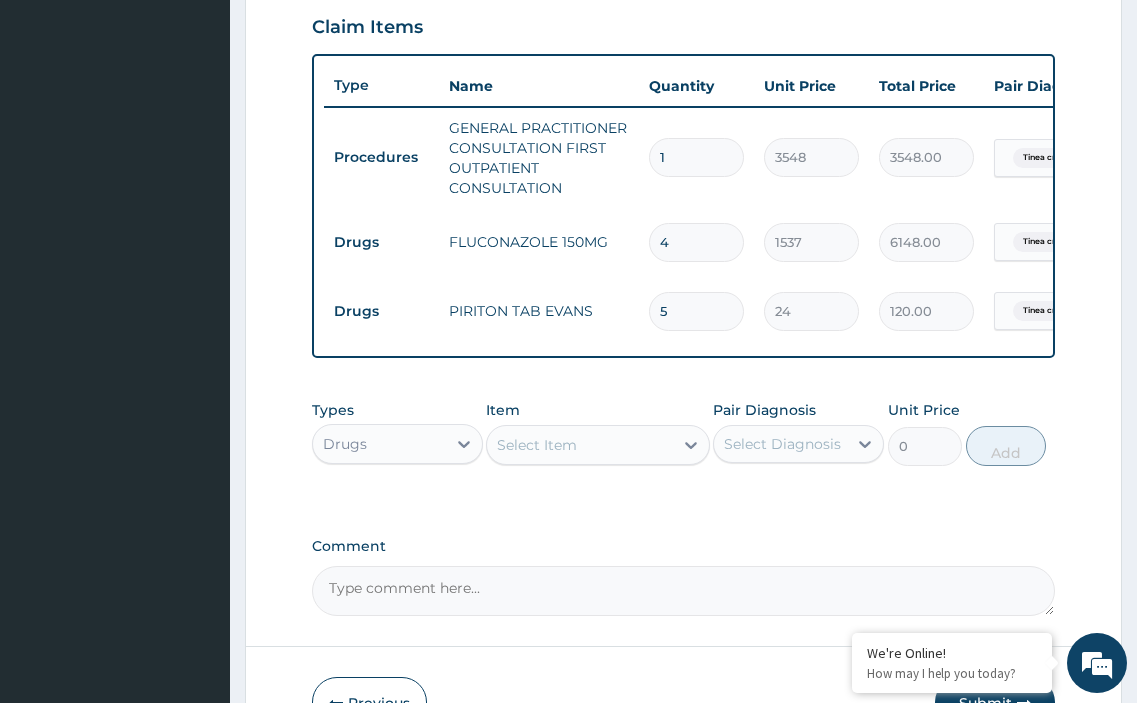 click on "Select Item" at bounding box center (537, 445) 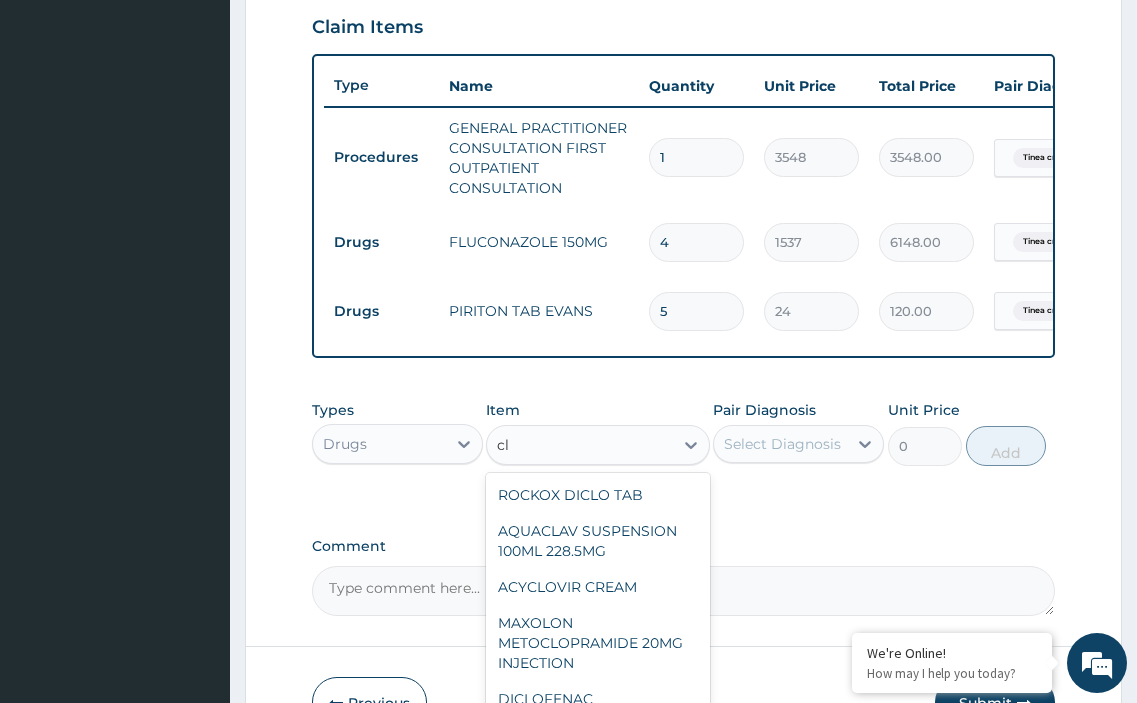 type on "c" 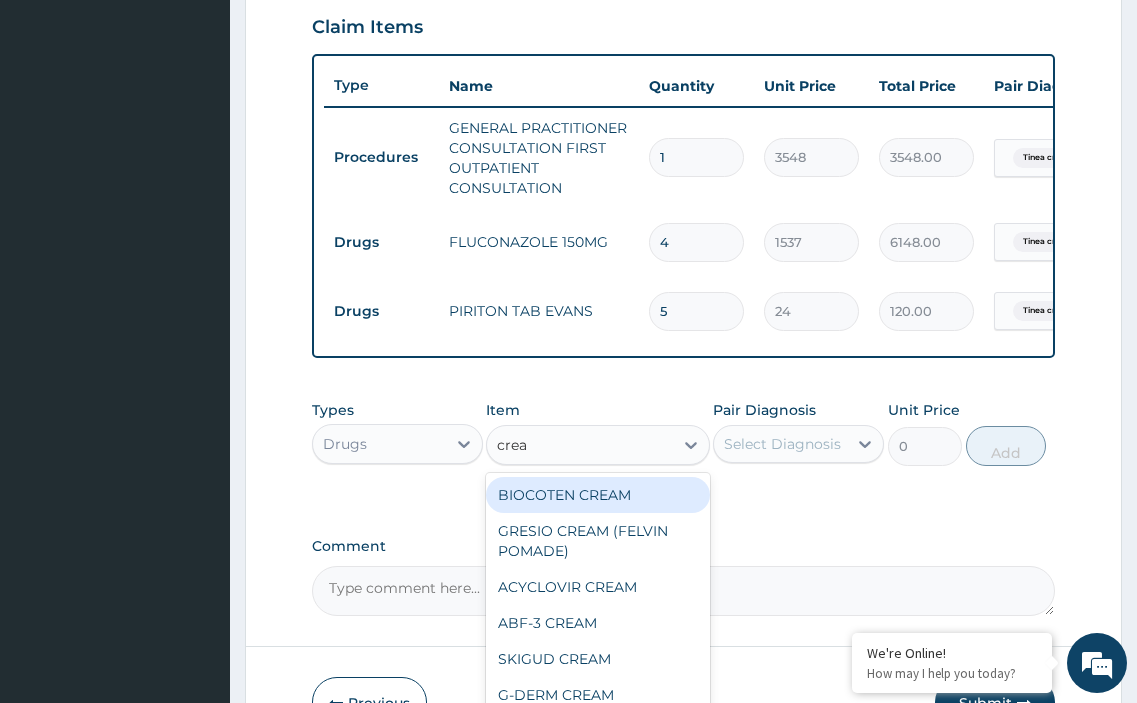 type on "cream" 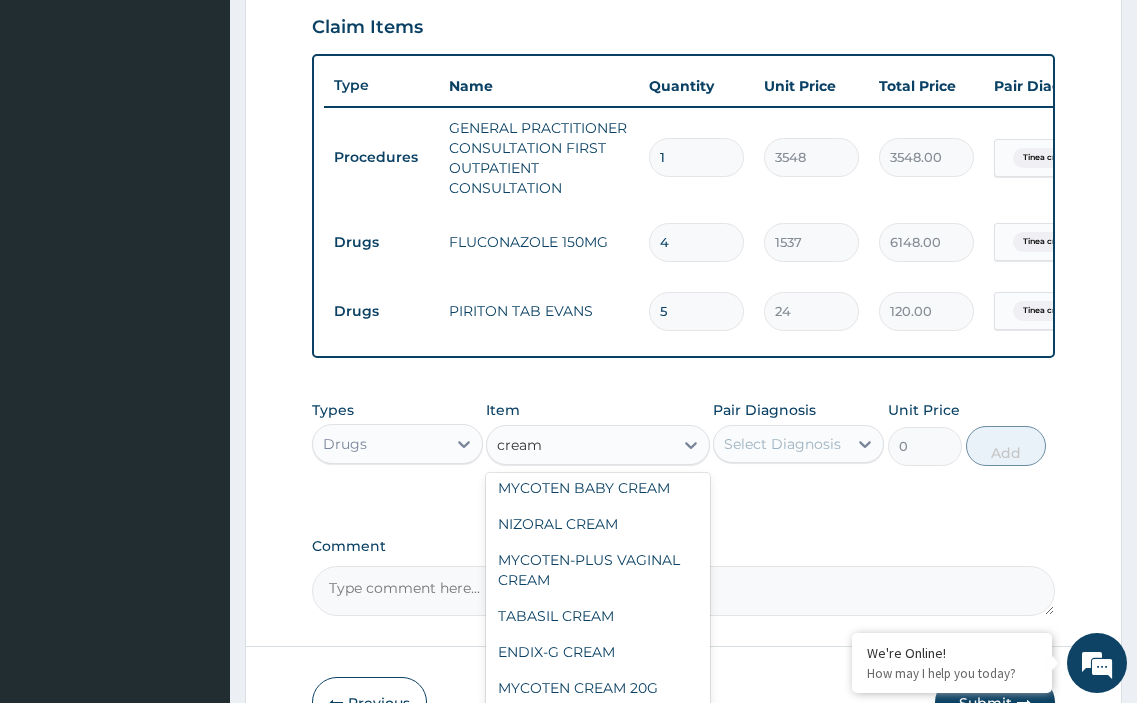 scroll, scrollTop: 1000, scrollLeft: 0, axis: vertical 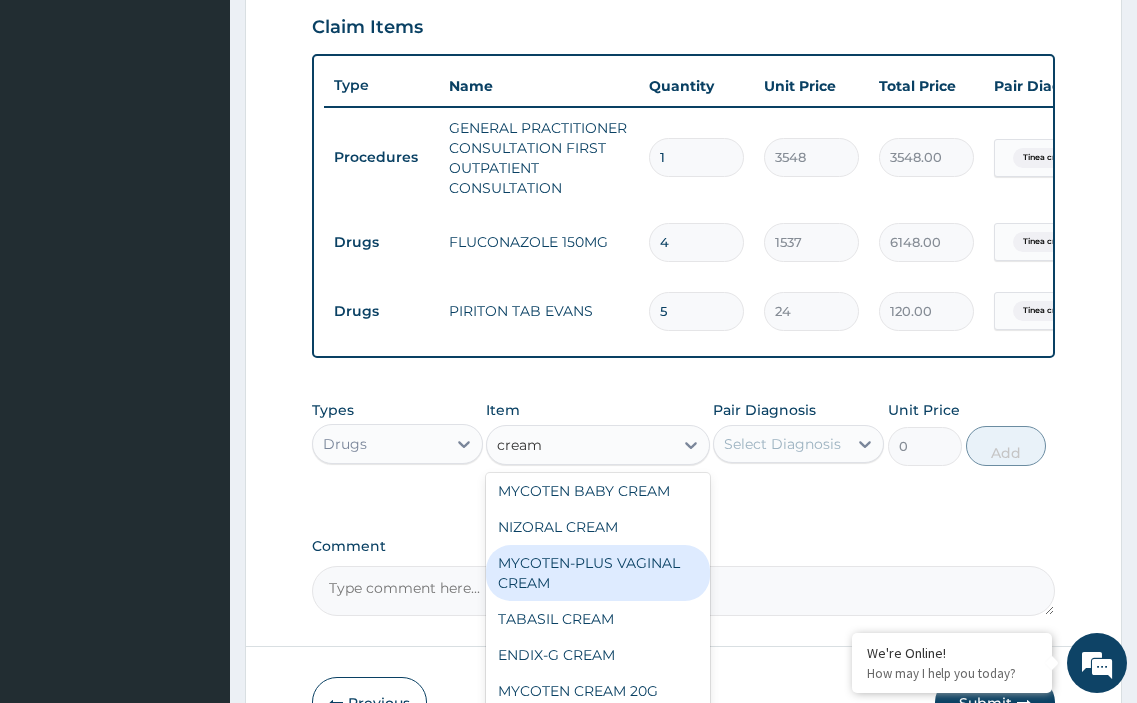 click on "MYCOTEN-PLUS VAGINAL CREAM" at bounding box center (597, 573) 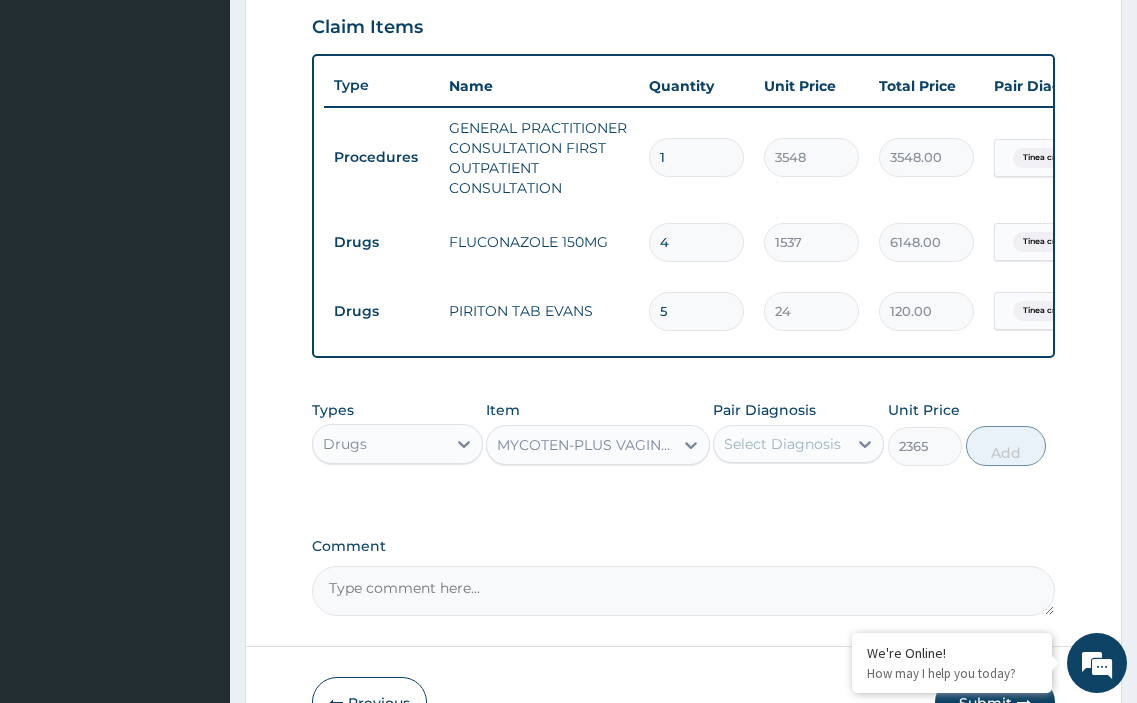 click on "MYCOTEN-PLUS VAGINAL CREAM" at bounding box center [585, 445] 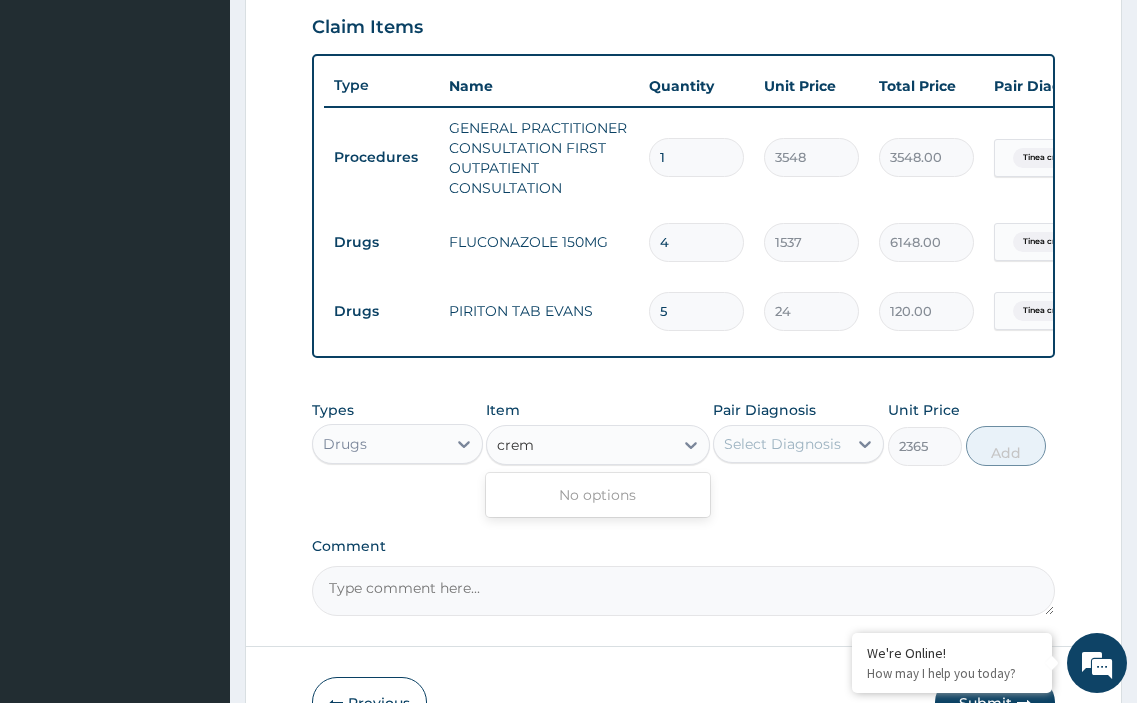 scroll, scrollTop: 0, scrollLeft: 0, axis: both 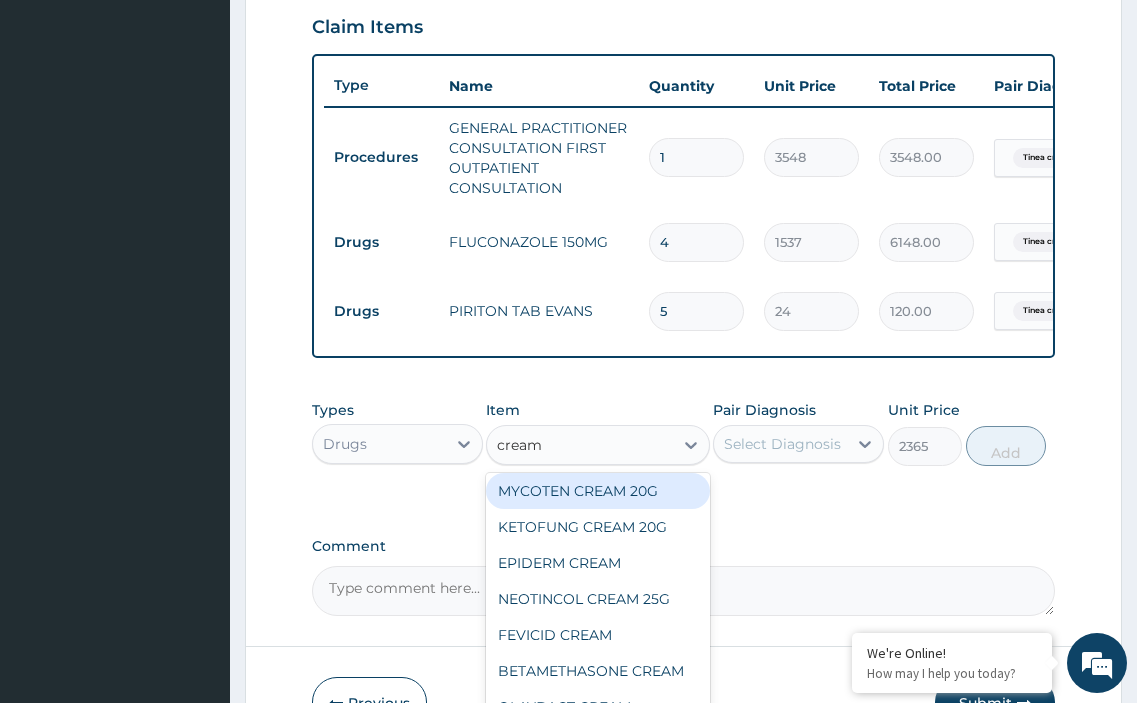 click on "MYCOTEN CREAM 20G" at bounding box center [597, 491] 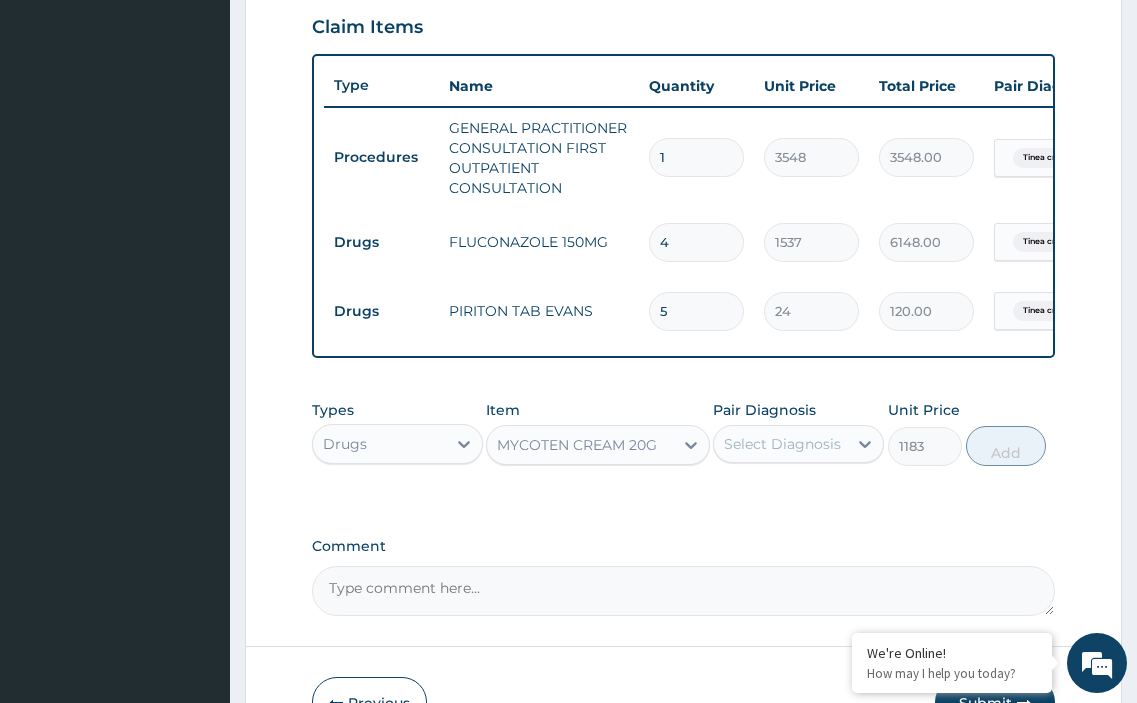 click on "Select Diagnosis" at bounding box center [782, 444] 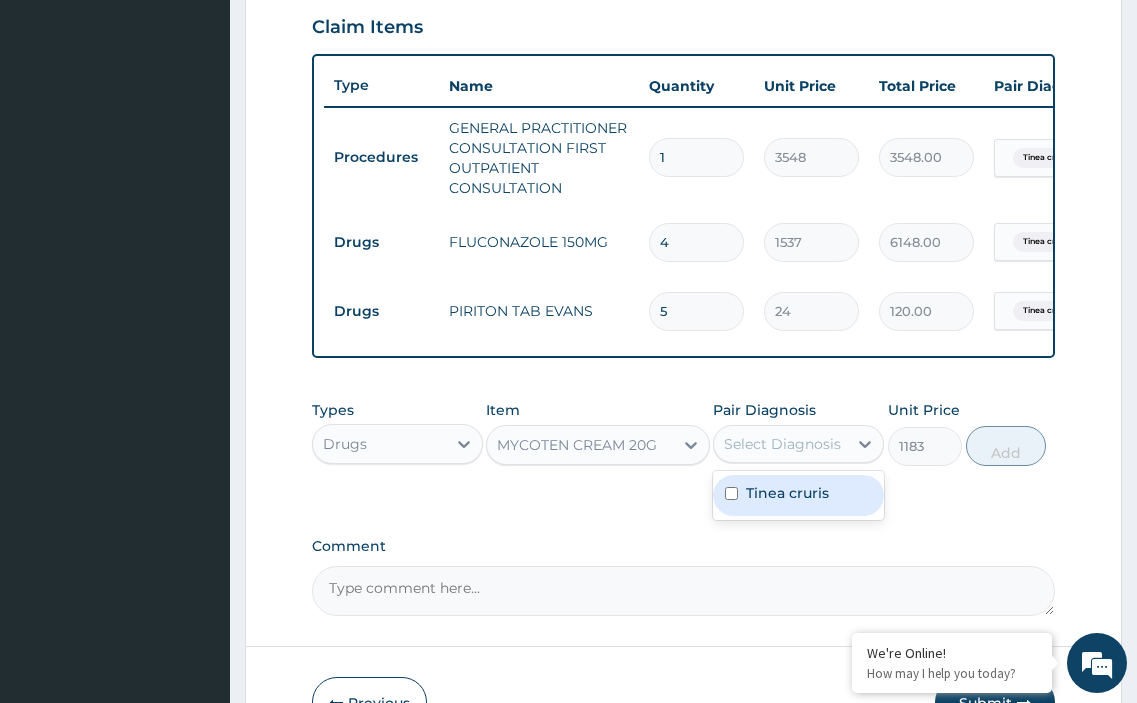click at bounding box center [731, 493] 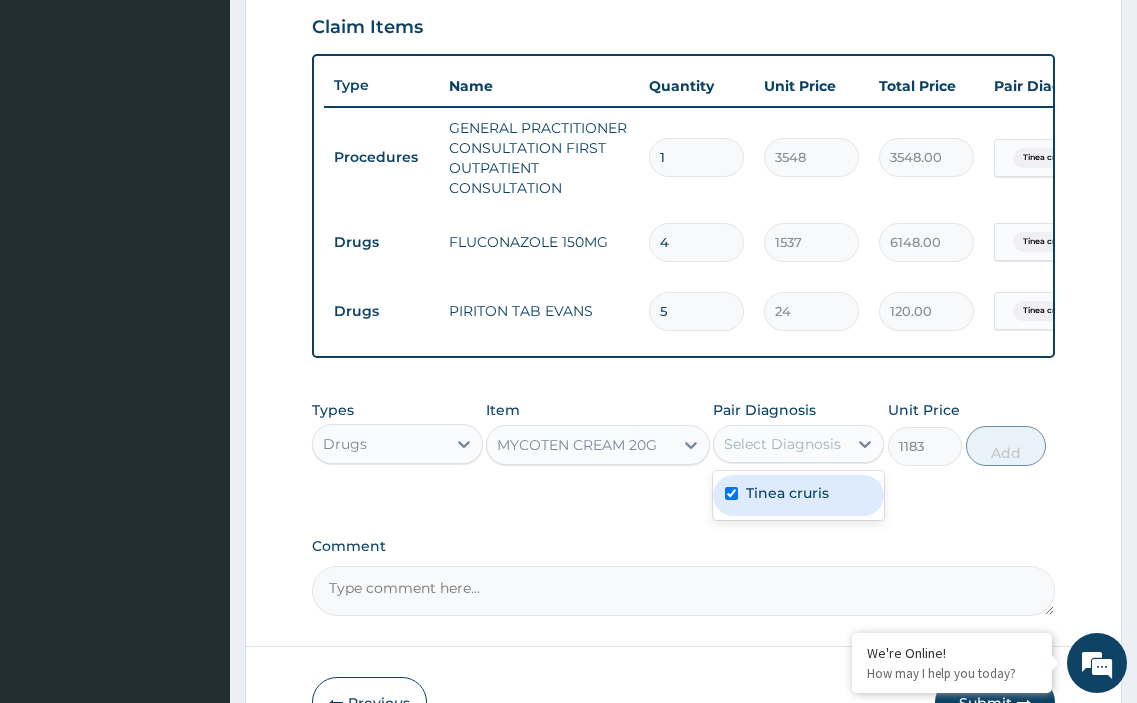 checkbox on "true" 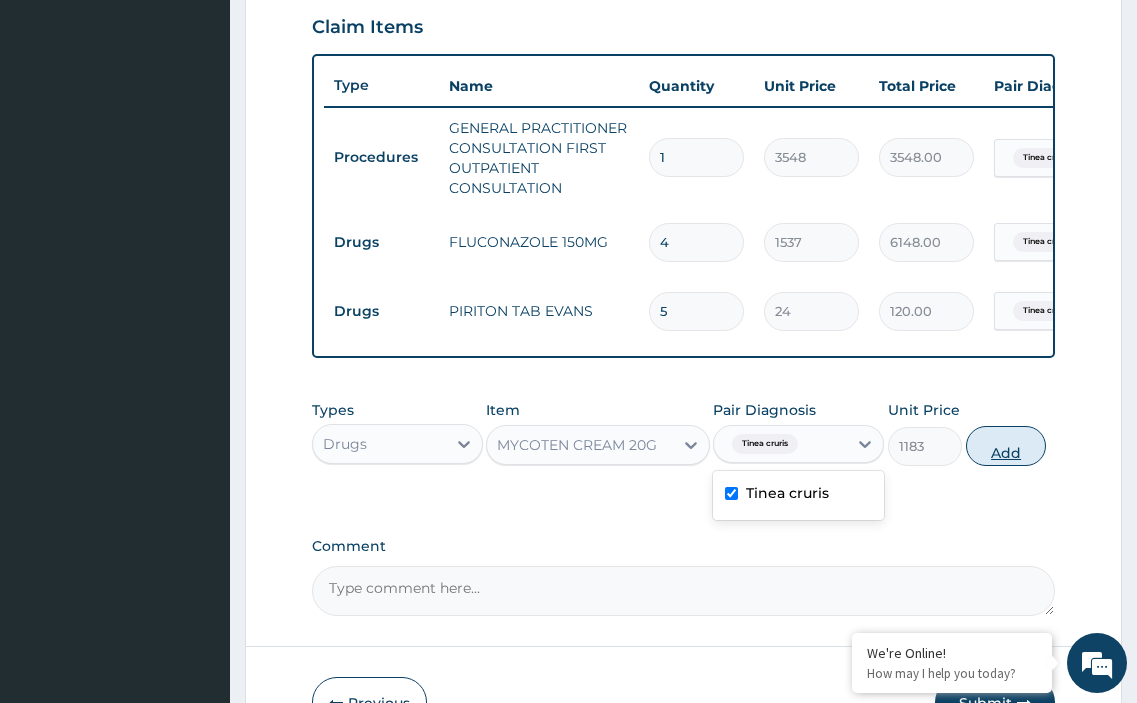 click on "Add" at bounding box center [1006, 446] 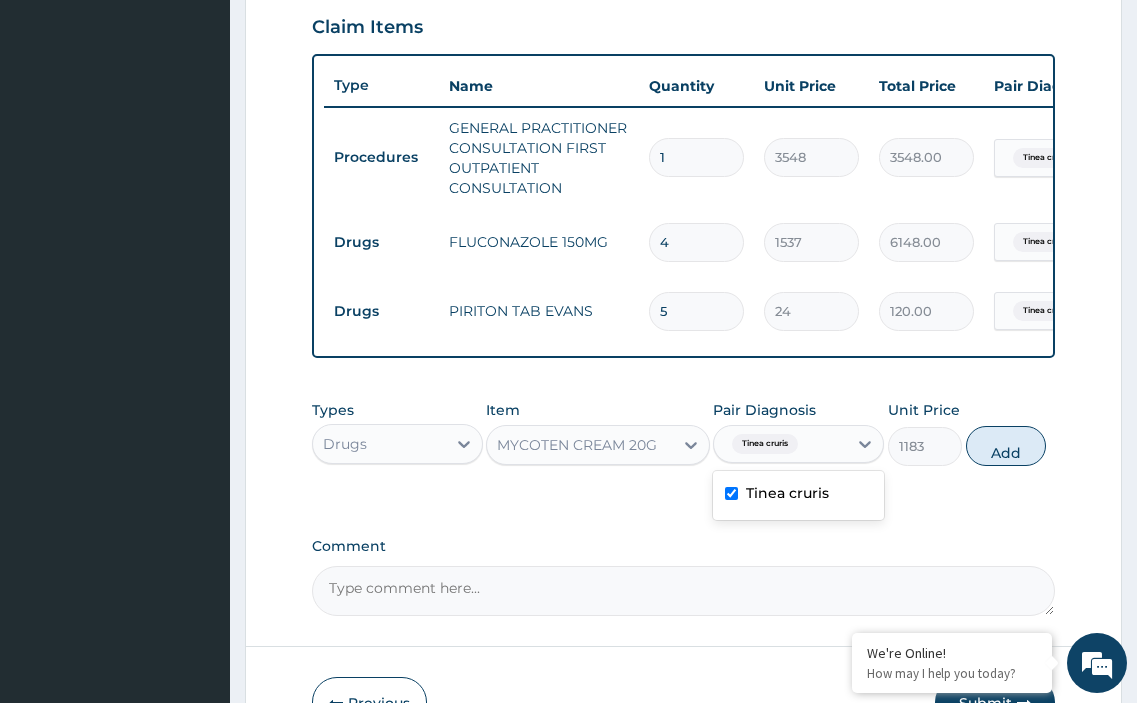 type on "0" 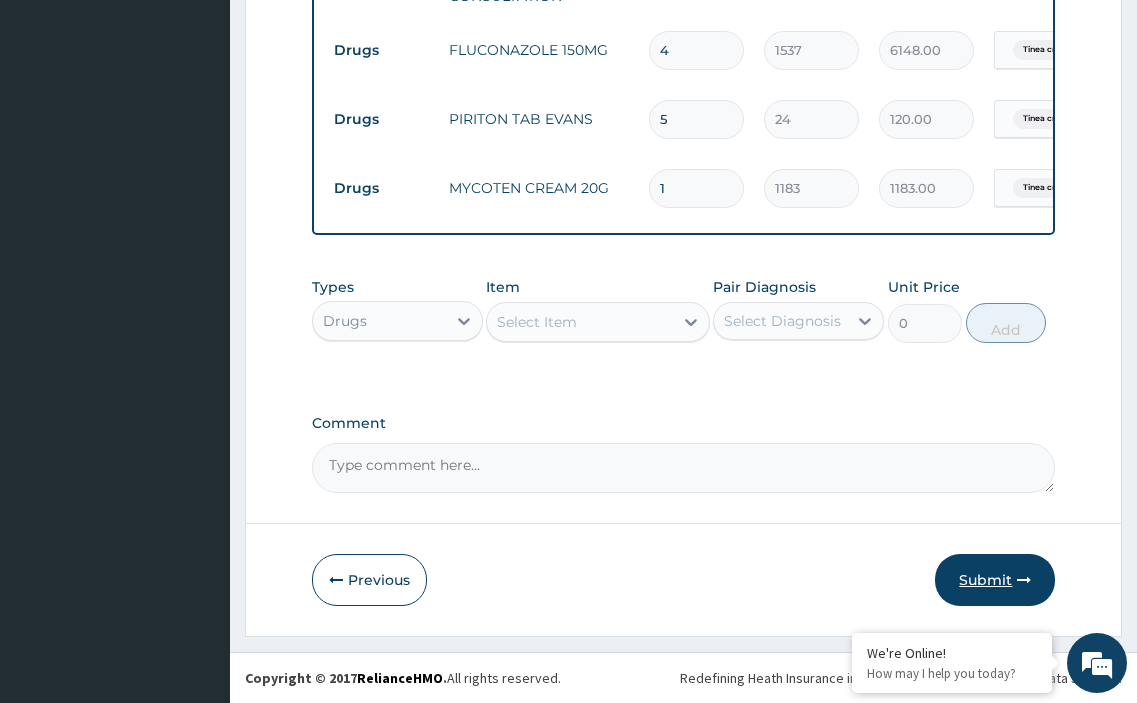 click on "Submit" at bounding box center (995, 580) 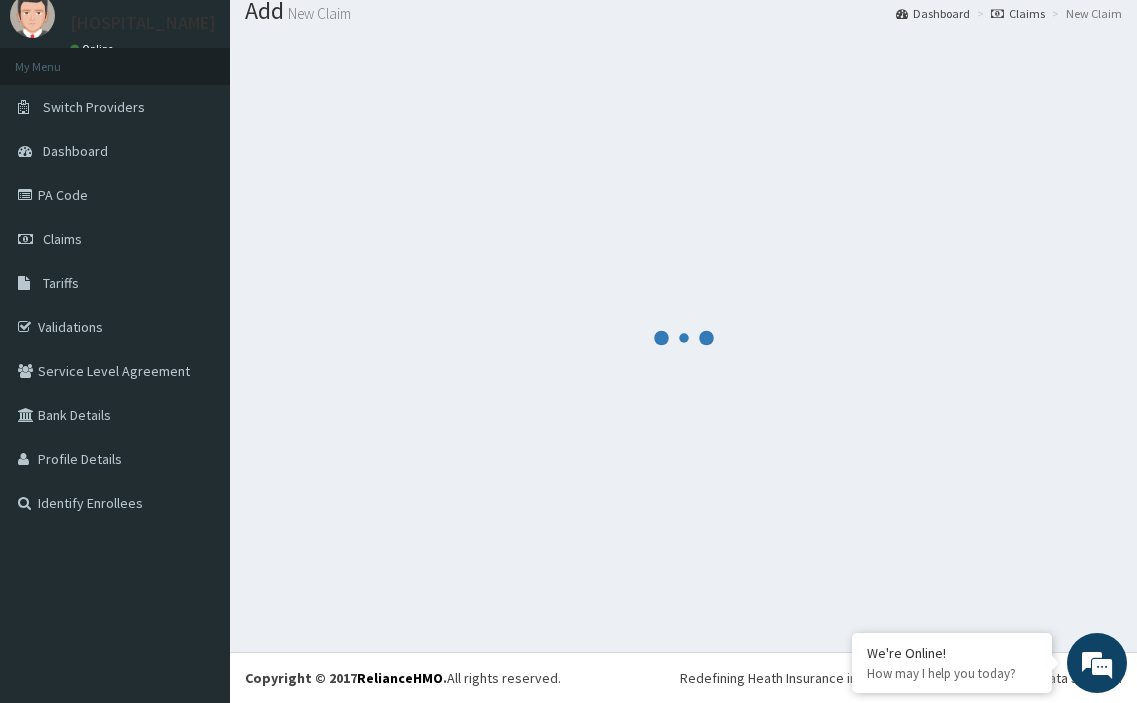 scroll, scrollTop: 67, scrollLeft: 0, axis: vertical 